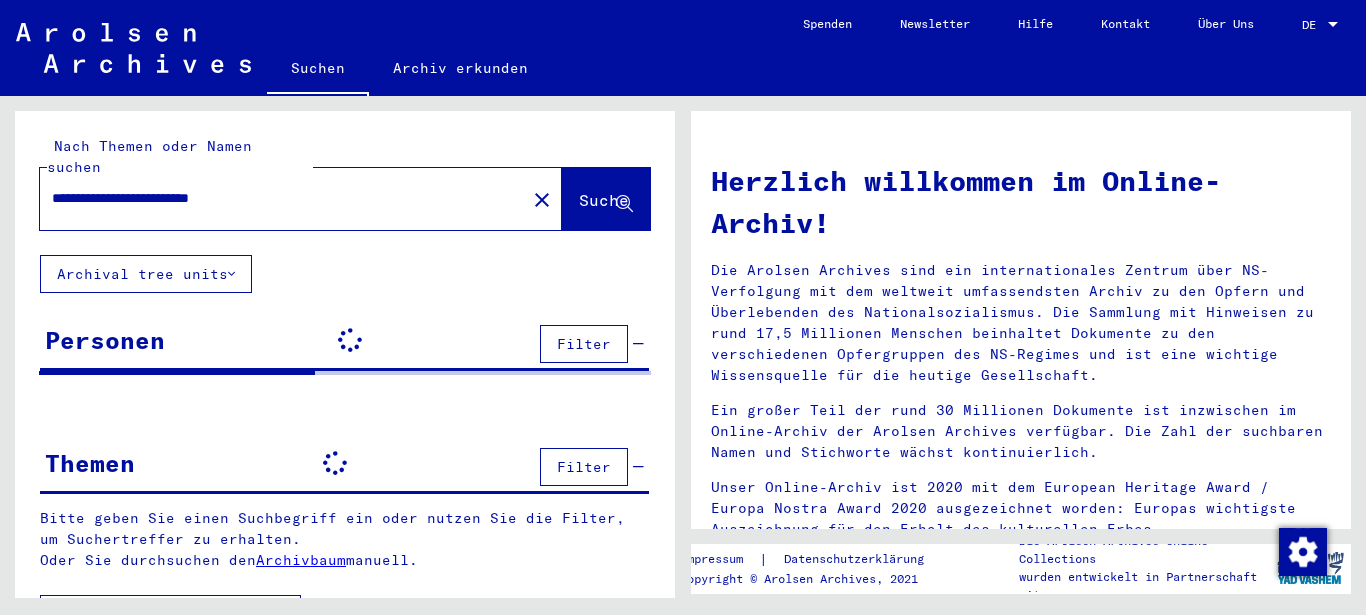 scroll, scrollTop: 0, scrollLeft: 0, axis: both 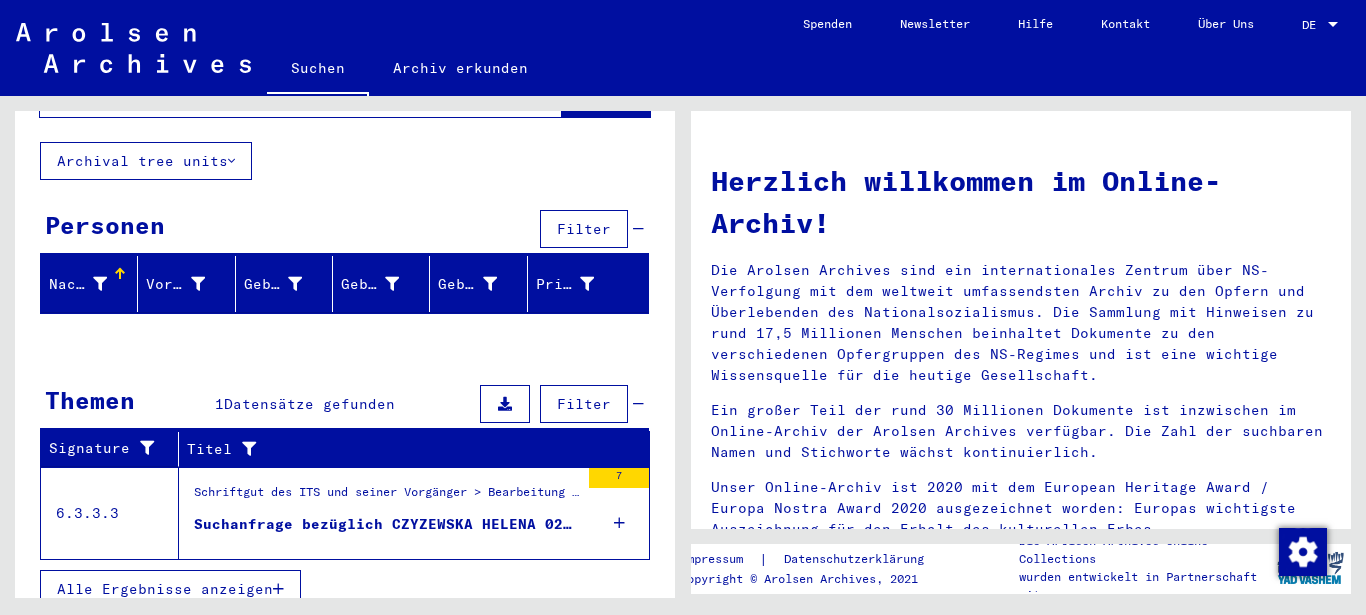 click on "Suchanfrage bezüglich CZYZEWSKA HELENA 02.10.1925" at bounding box center (386, 524) 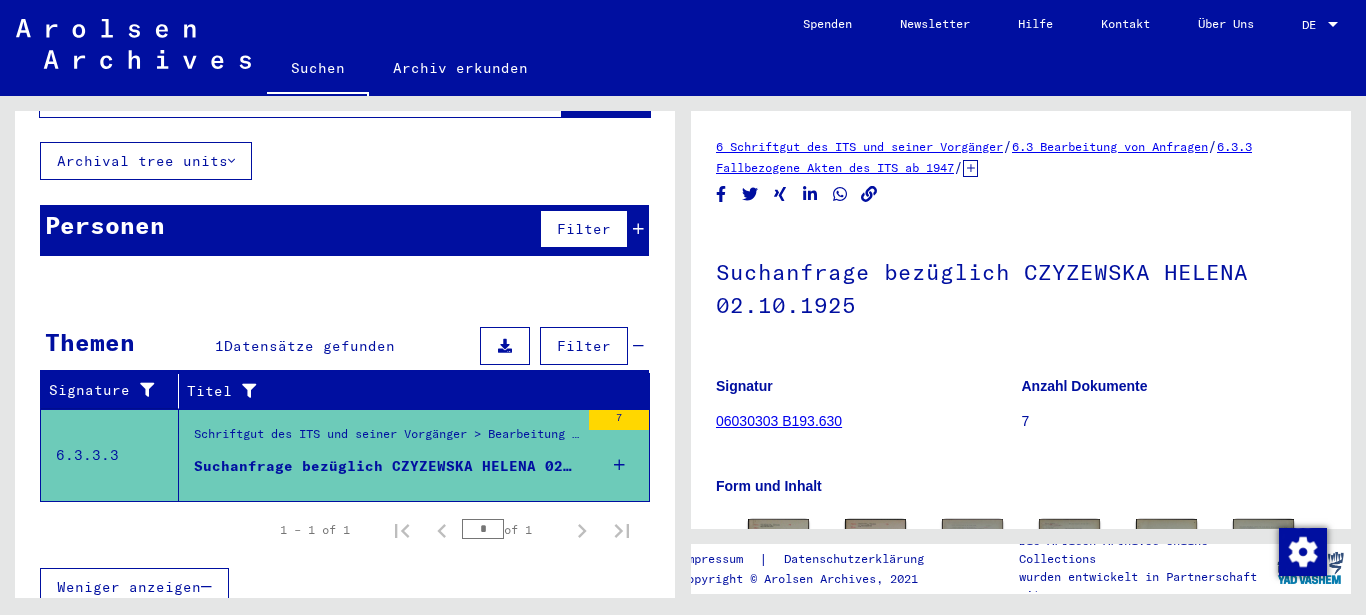 scroll, scrollTop: 111, scrollLeft: 0, axis: vertical 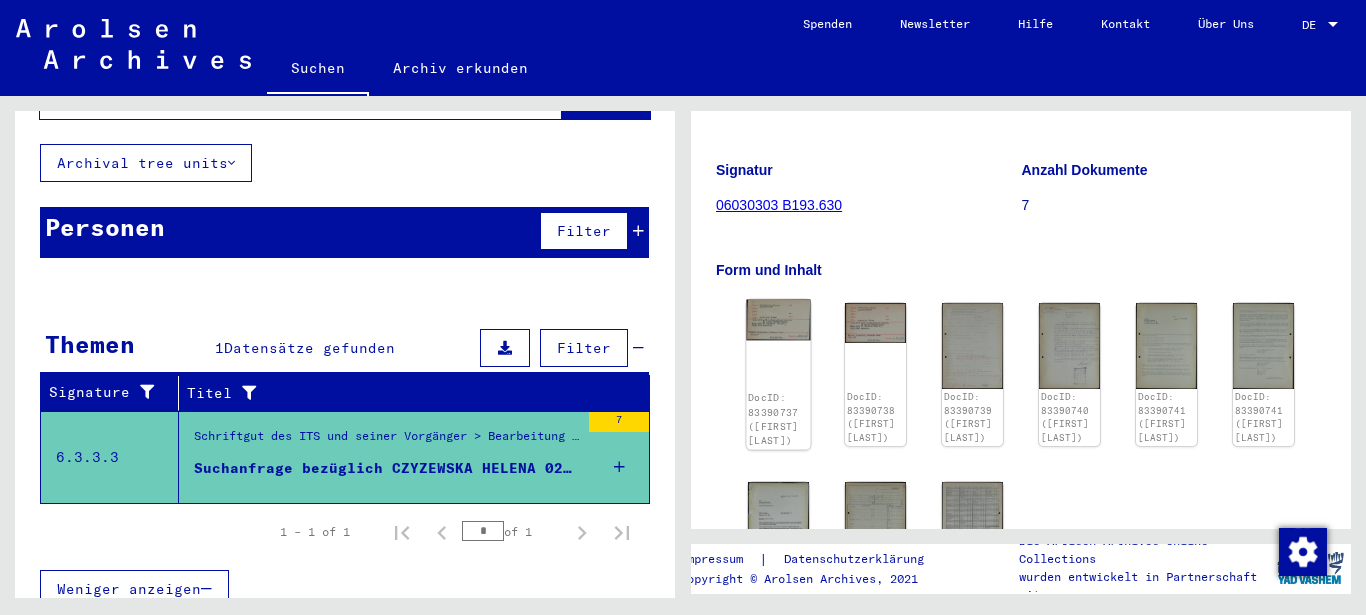 click 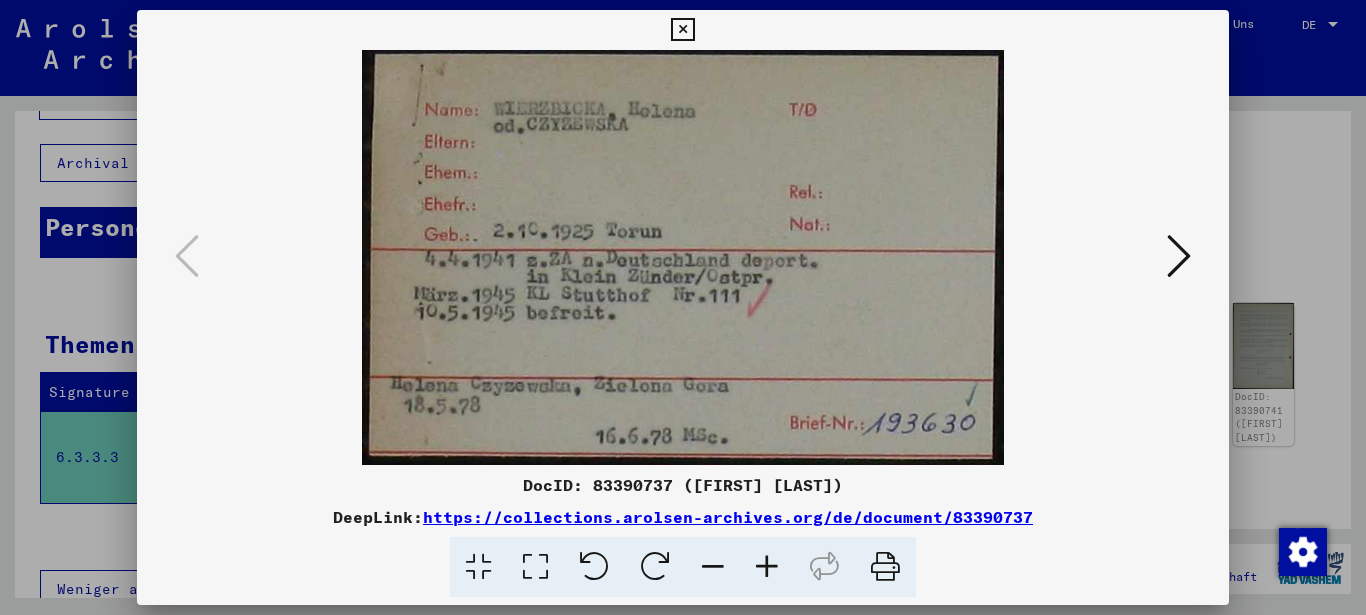 click at bounding box center [1179, 256] 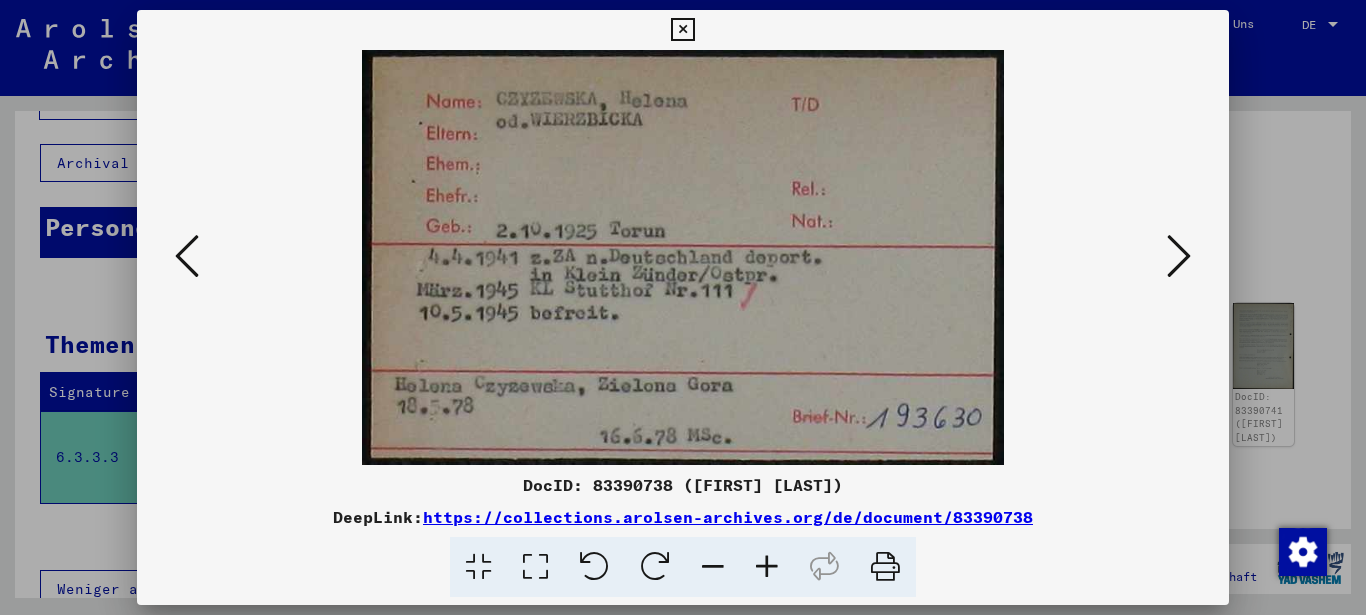 click at bounding box center (1179, 256) 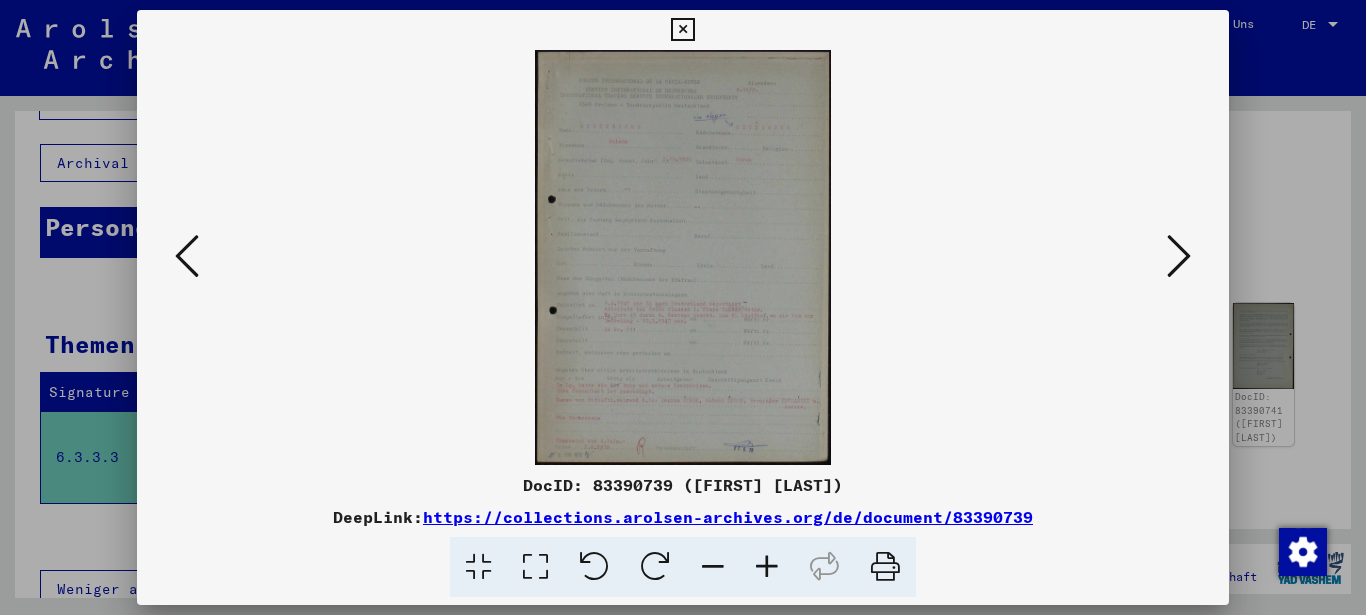 click at bounding box center (1179, 256) 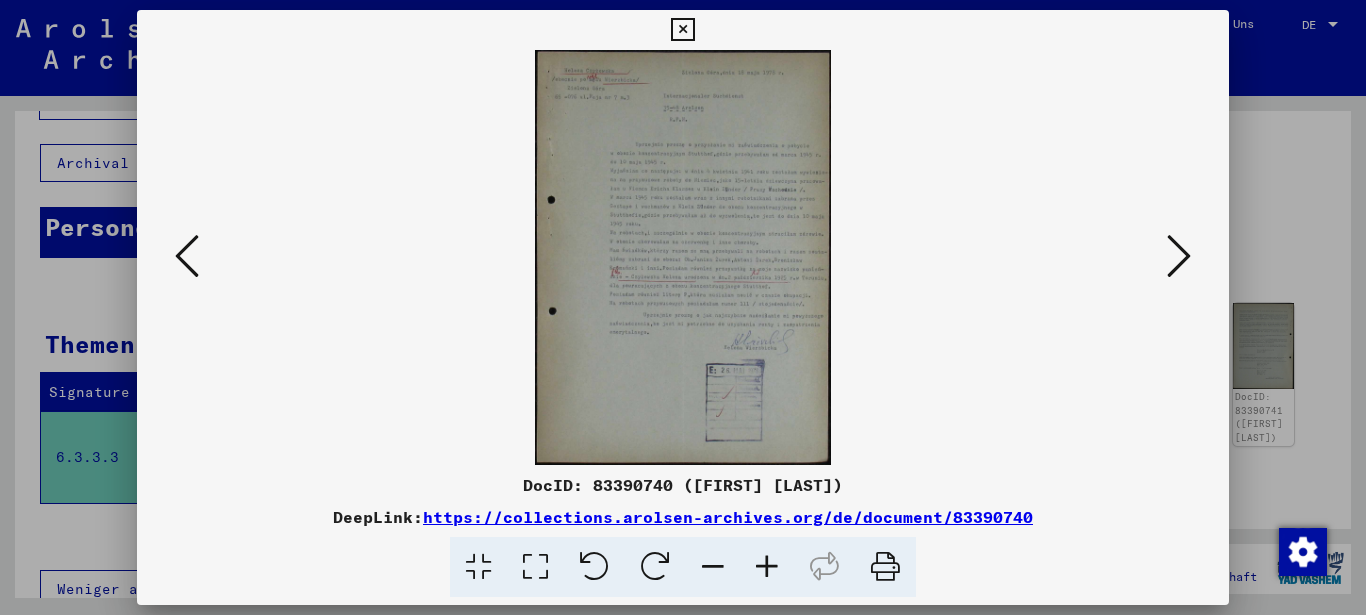 click at bounding box center (1179, 256) 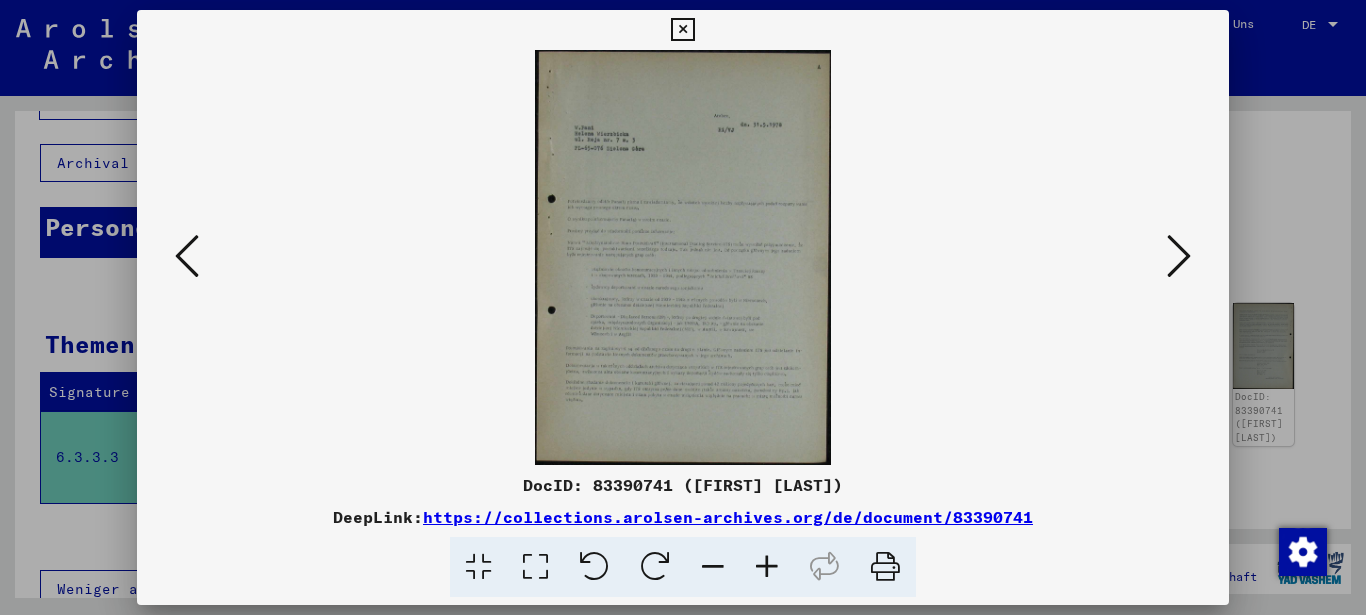 click at bounding box center (1179, 256) 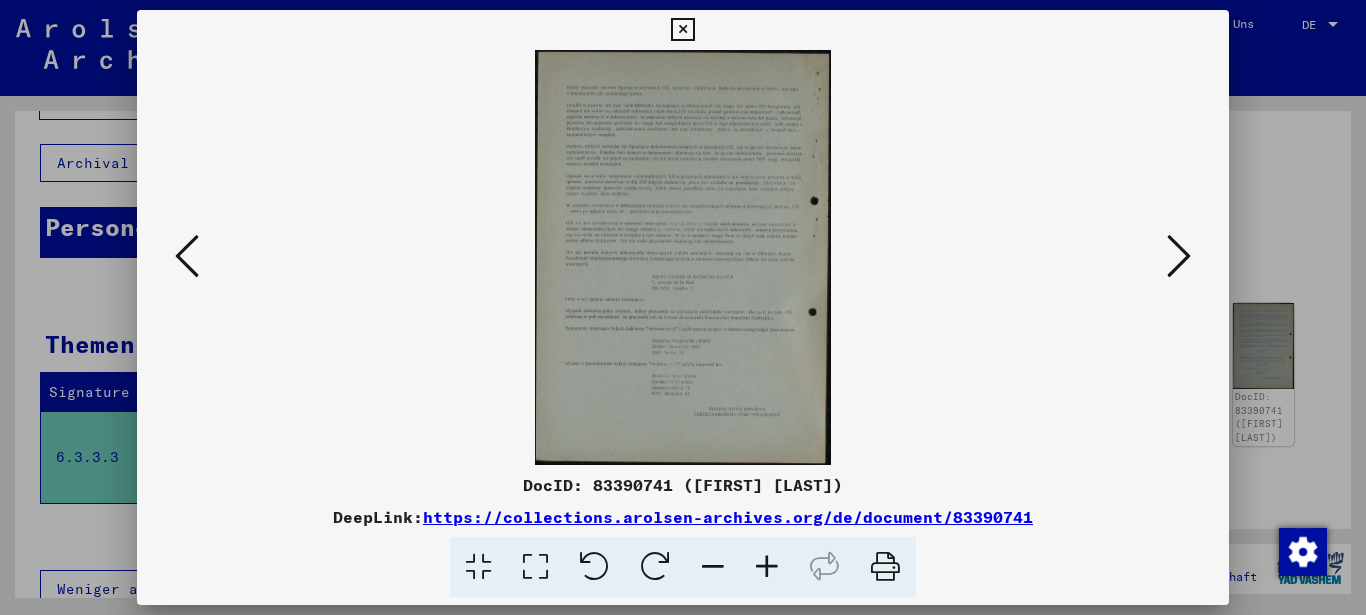 click at bounding box center (1179, 256) 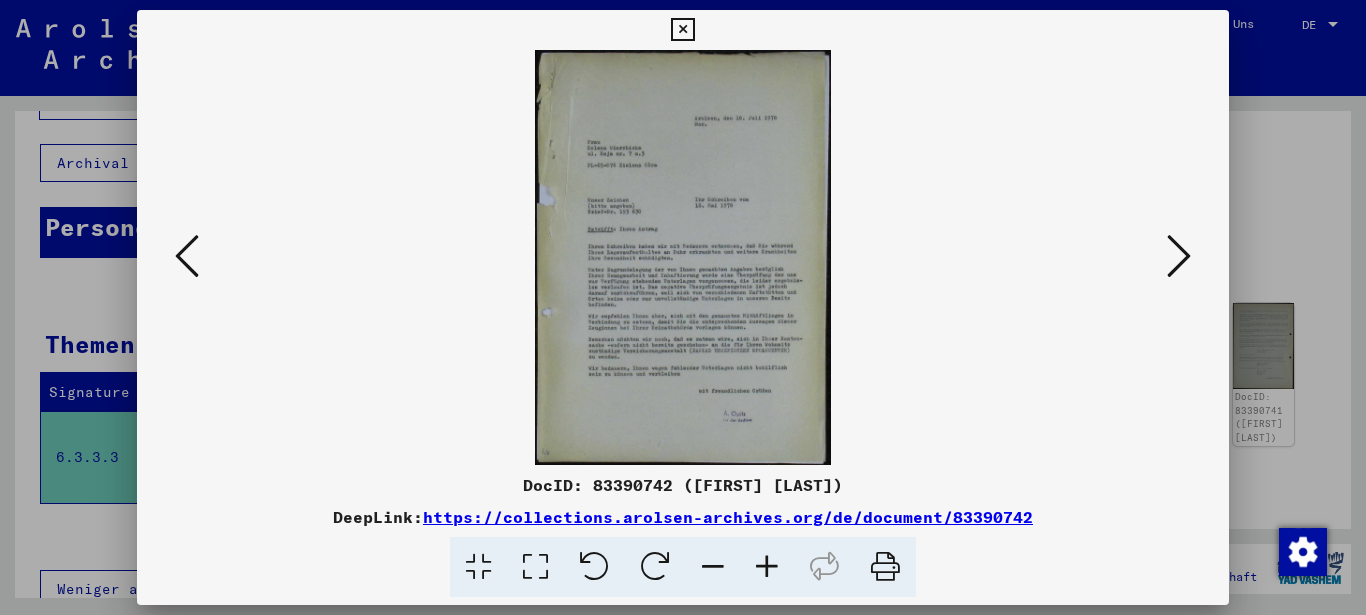 click at bounding box center (1179, 256) 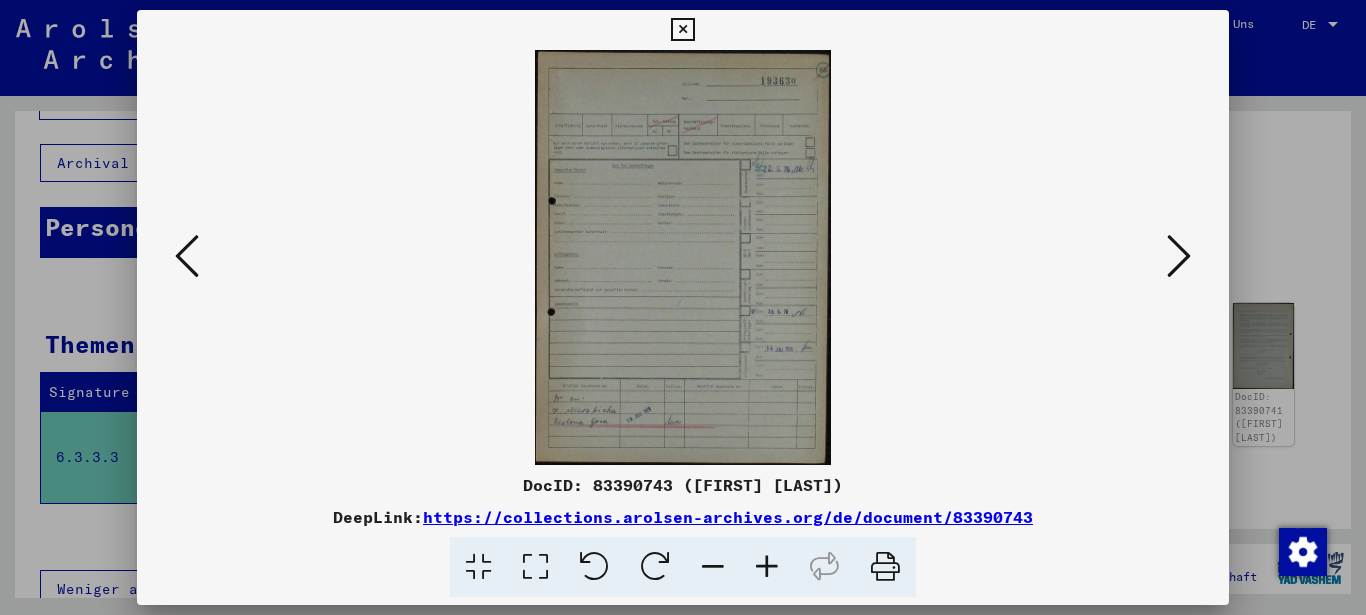click at bounding box center (1179, 256) 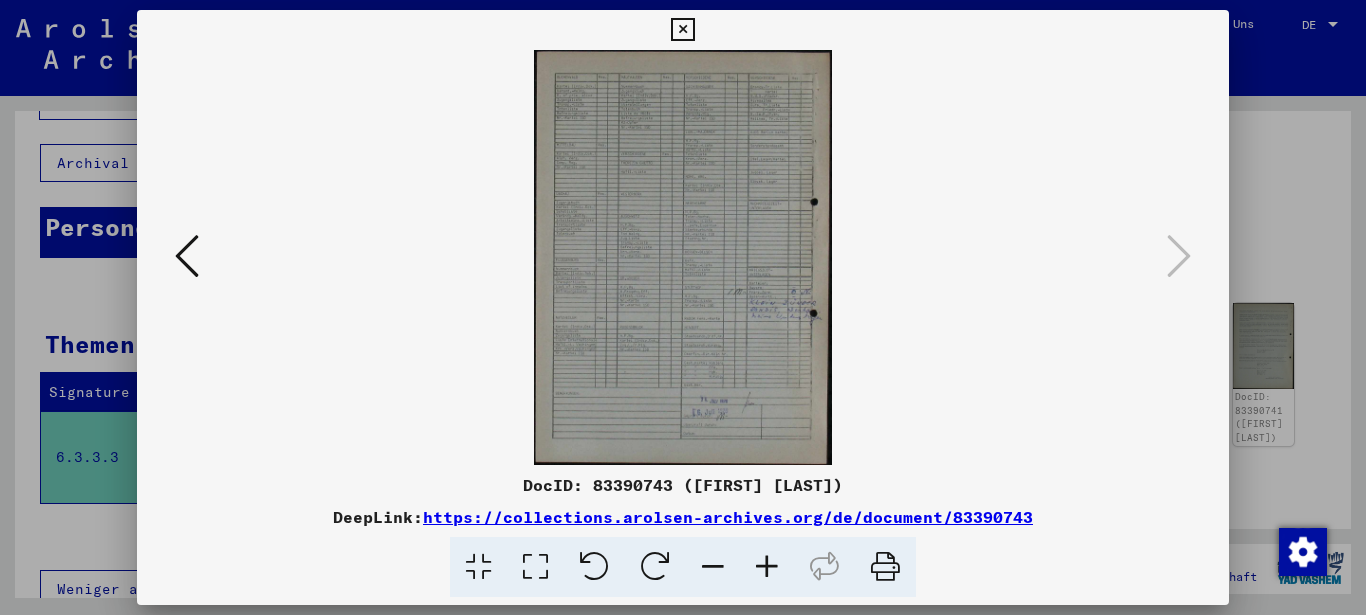 click at bounding box center [885, 567] 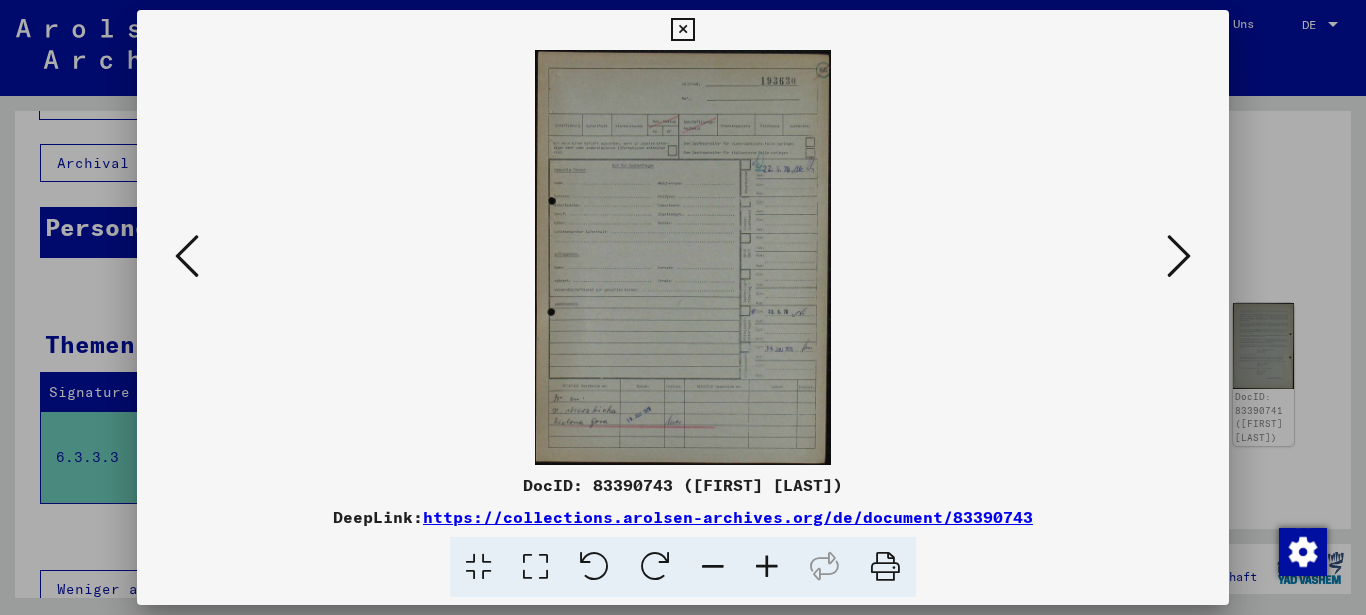 click at bounding box center [767, 567] 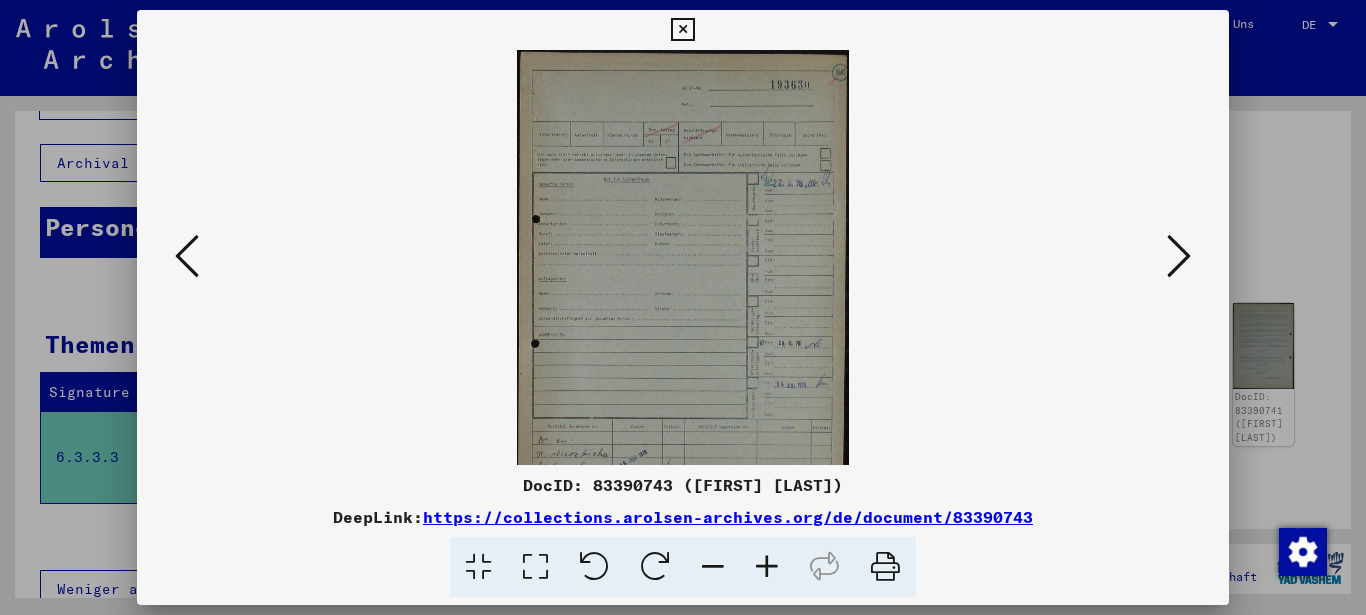 click at bounding box center [767, 567] 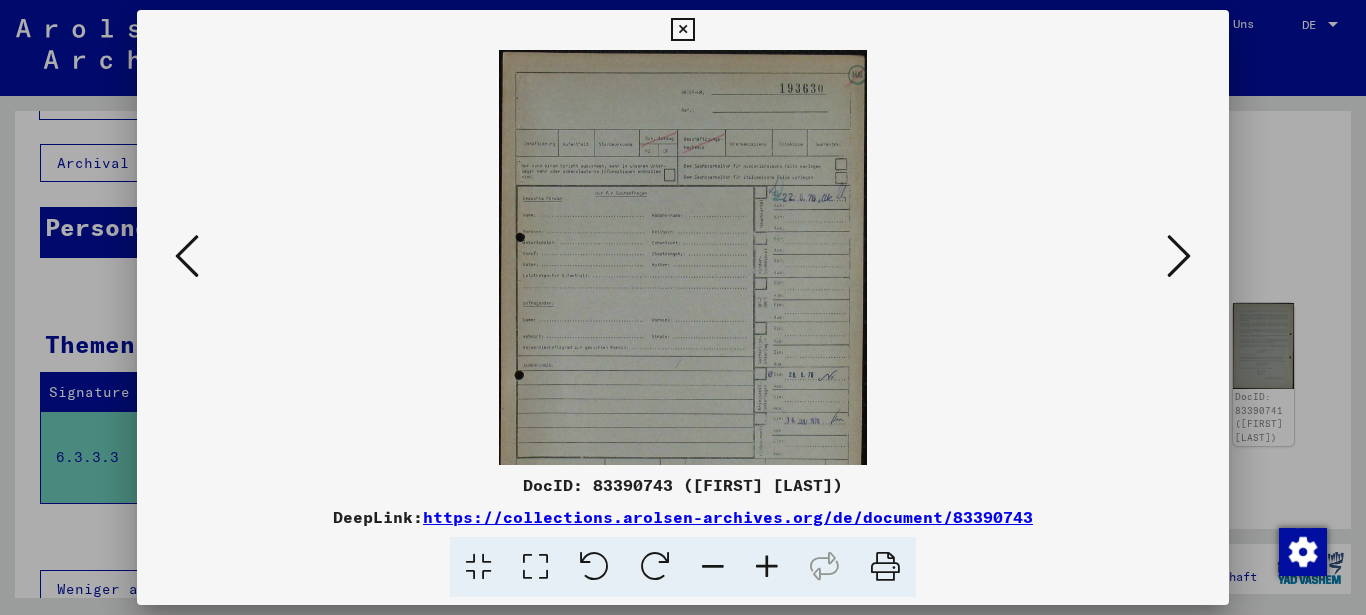 click at bounding box center (713, 567) 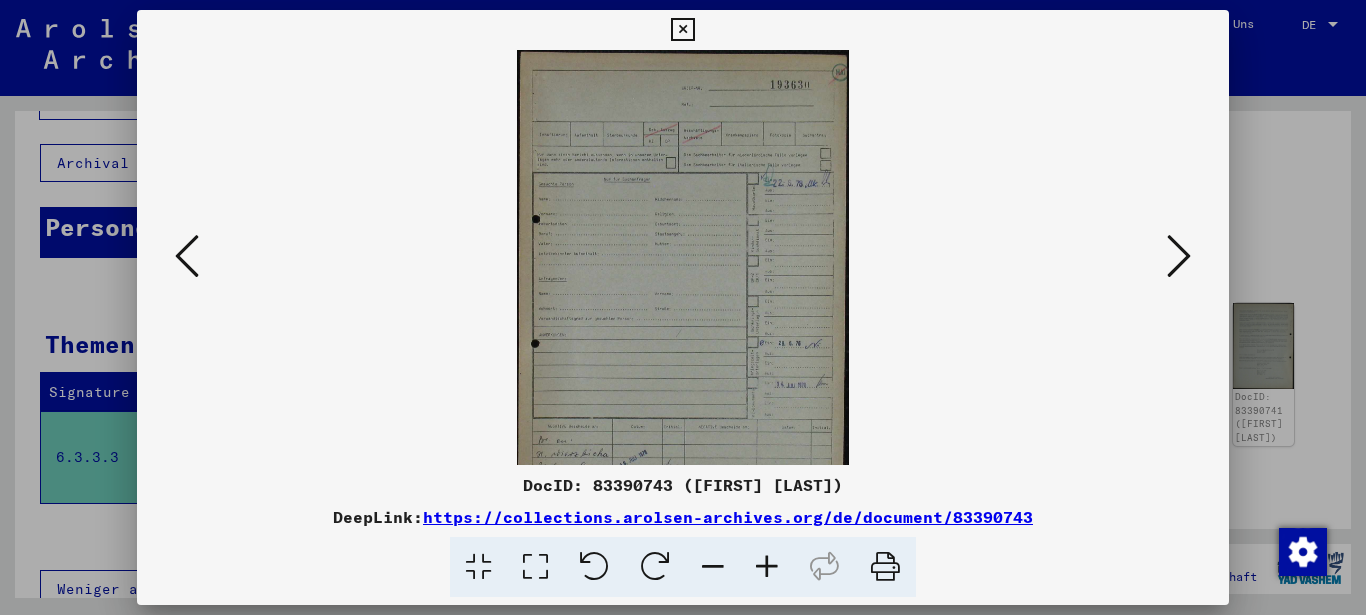 click at bounding box center (713, 567) 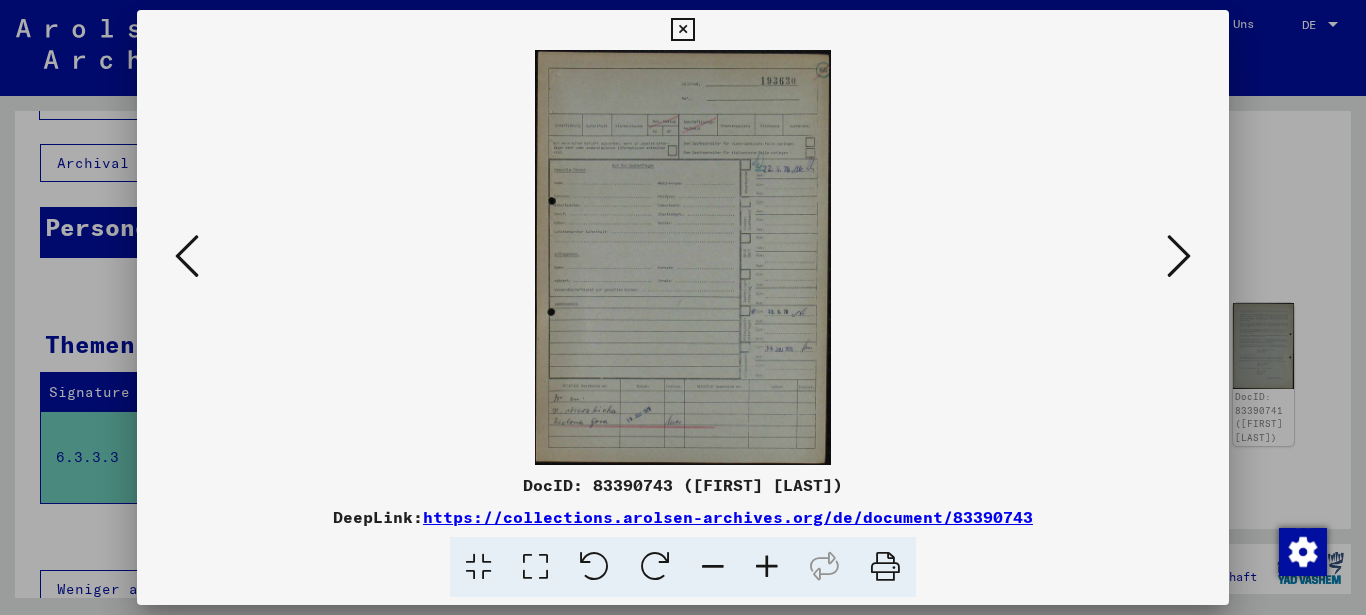 click at bounding box center [713, 567] 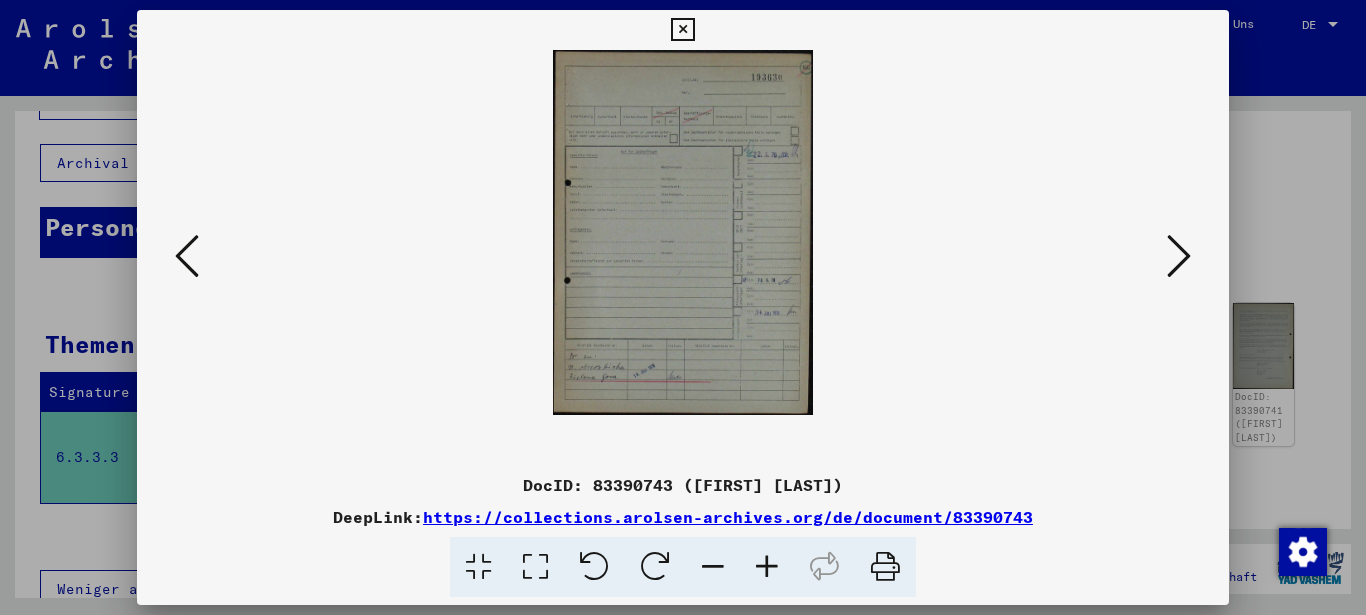click at bounding box center [713, 567] 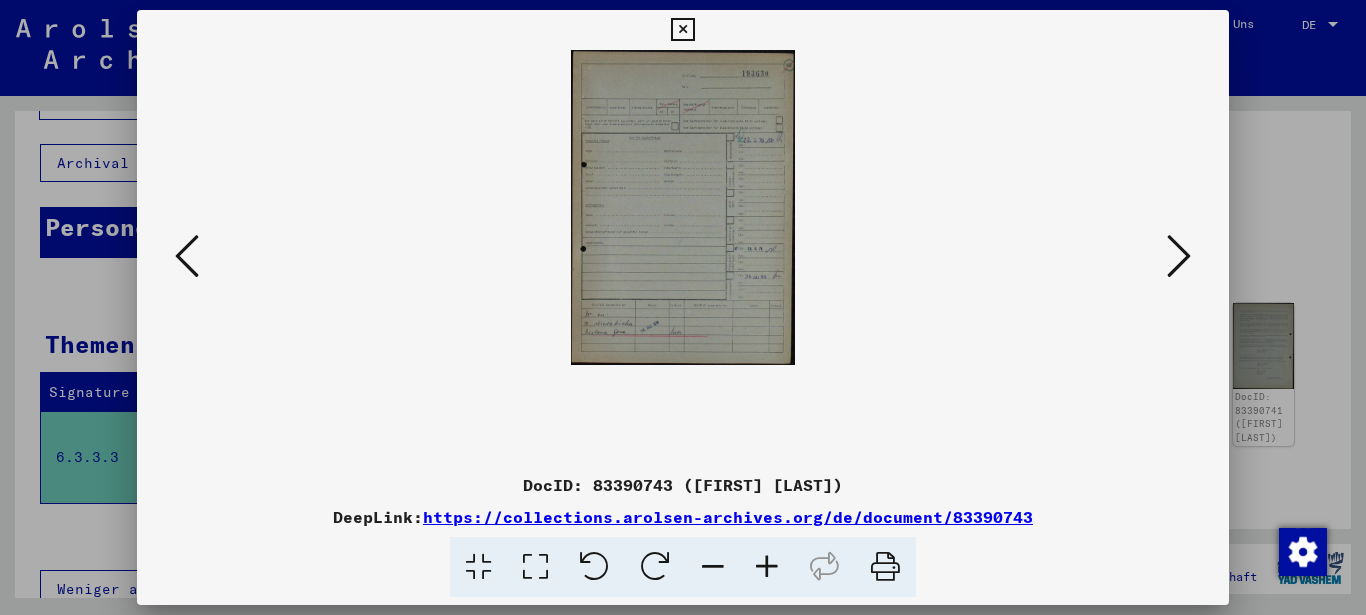 click at bounding box center [767, 567] 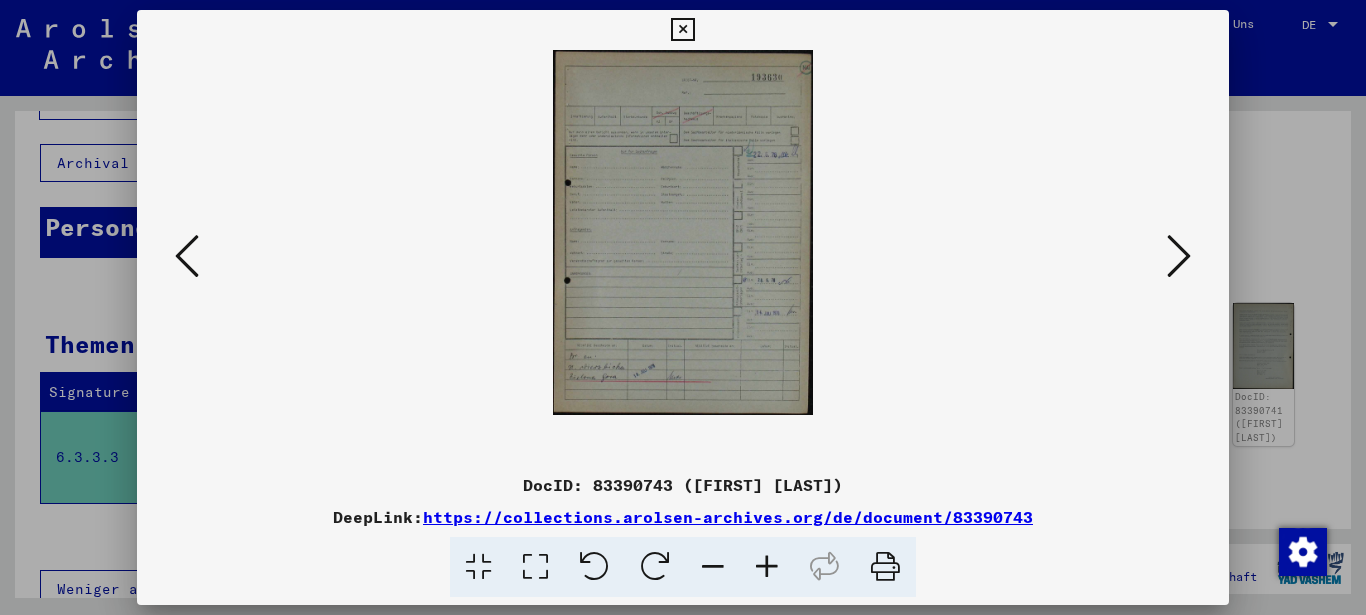 click at bounding box center (767, 567) 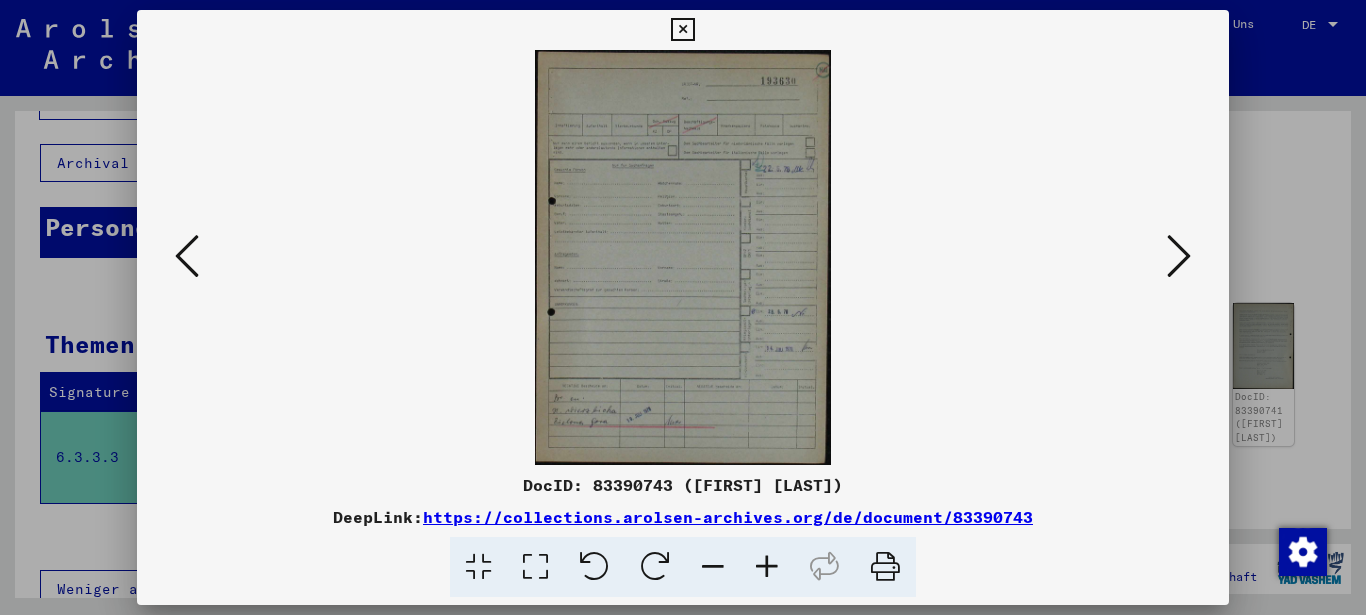 click at bounding box center [767, 567] 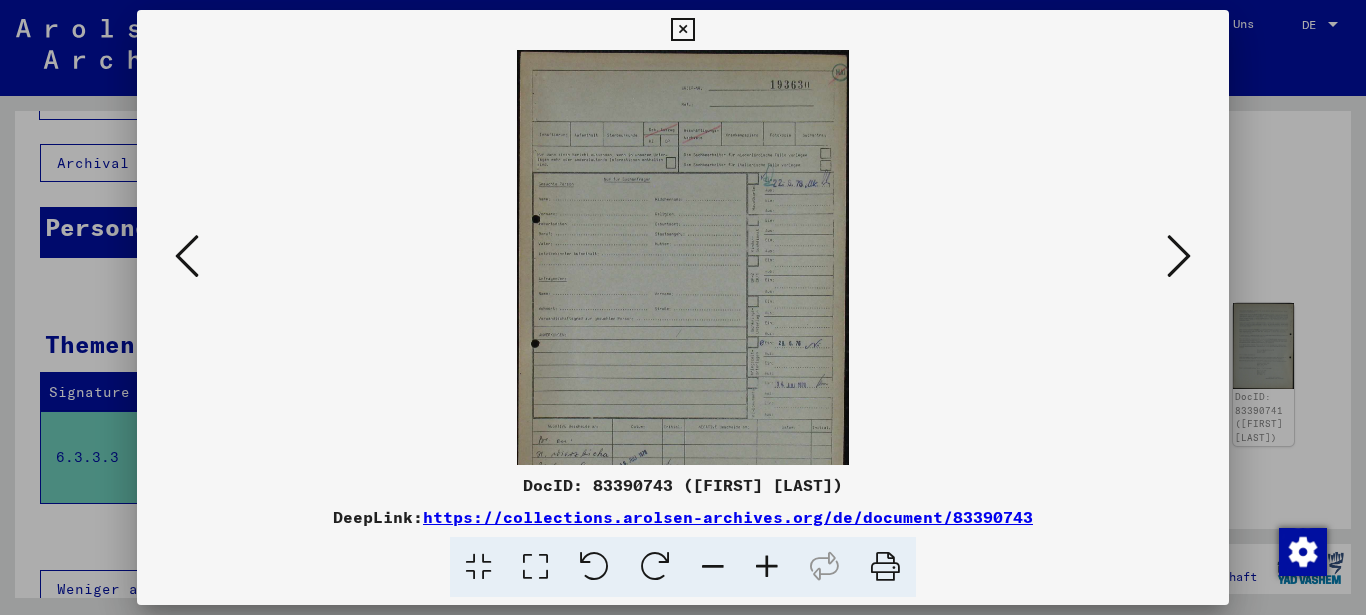 click at bounding box center [713, 567] 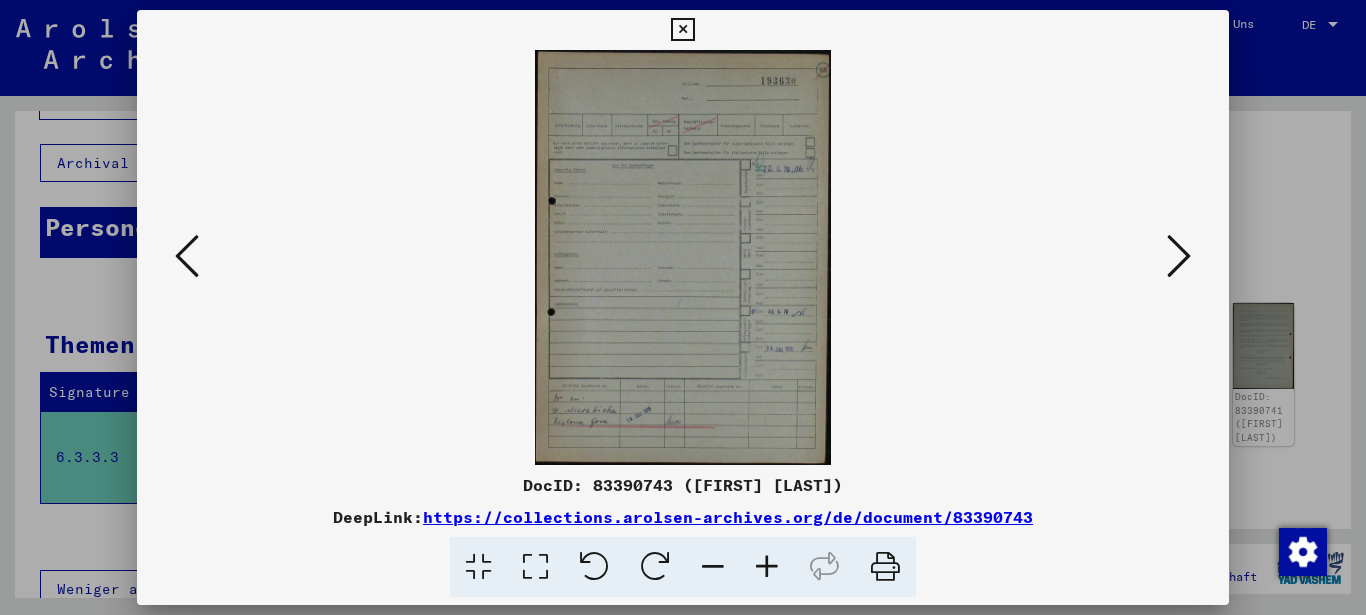 click at bounding box center [885, 567] 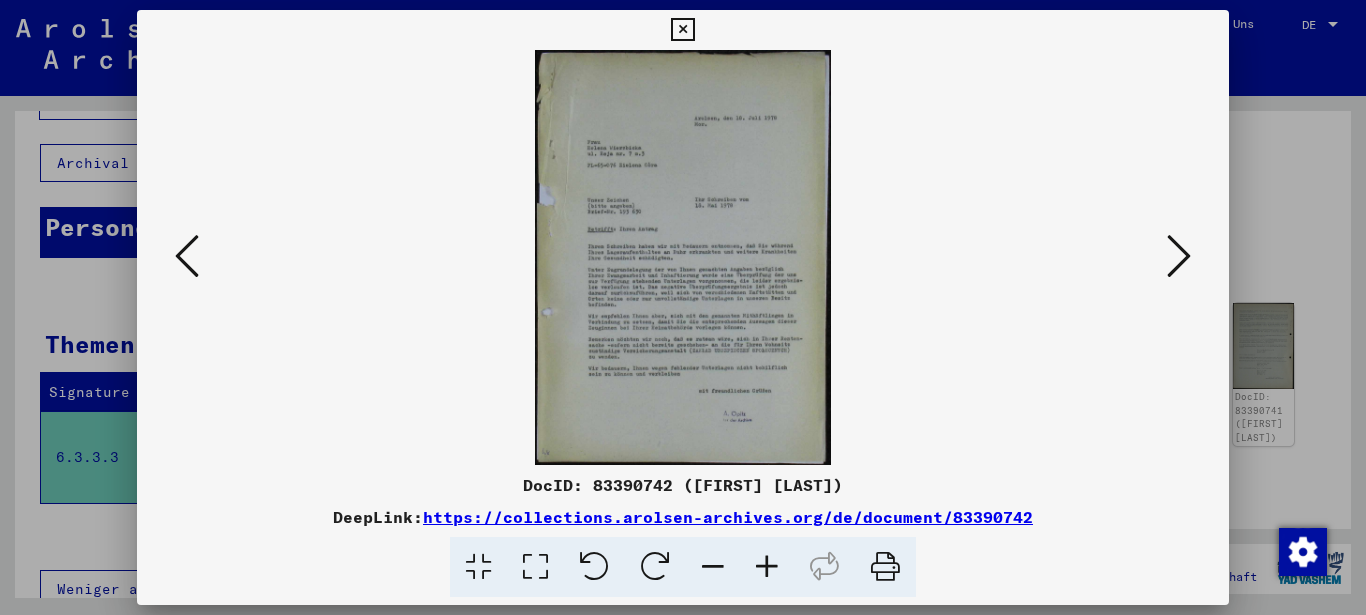 click at bounding box center [767, 567] 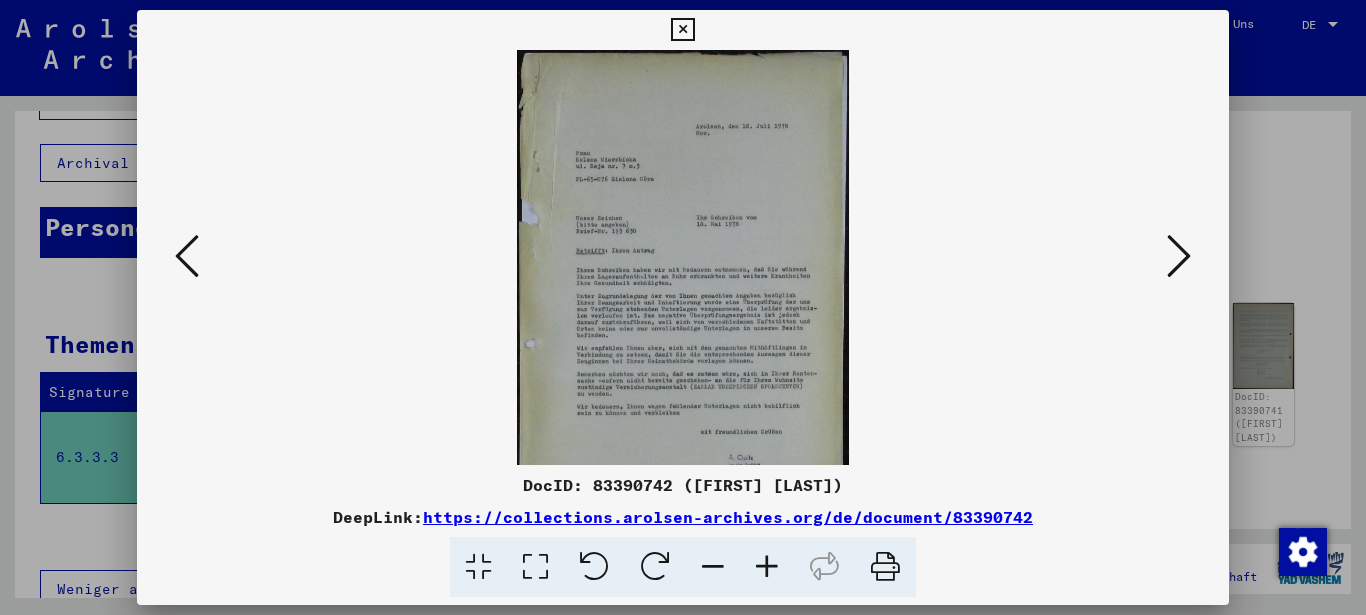 click at bounding box center (885, 567) 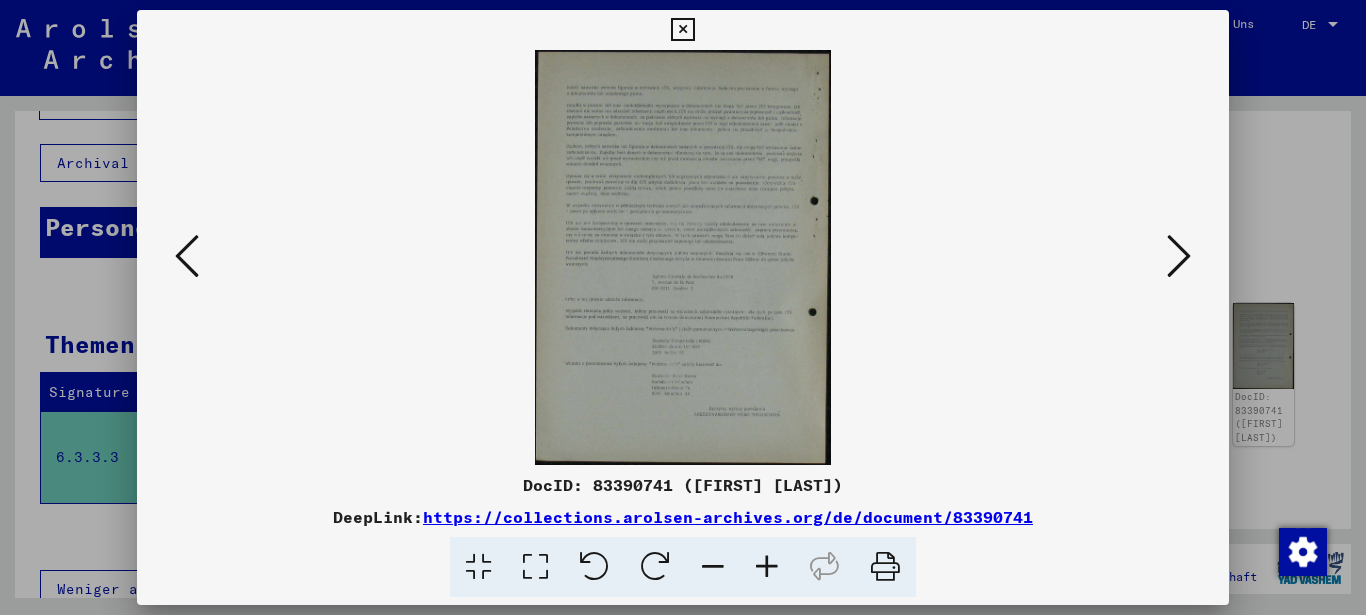 click at bounding box center [885, 567] 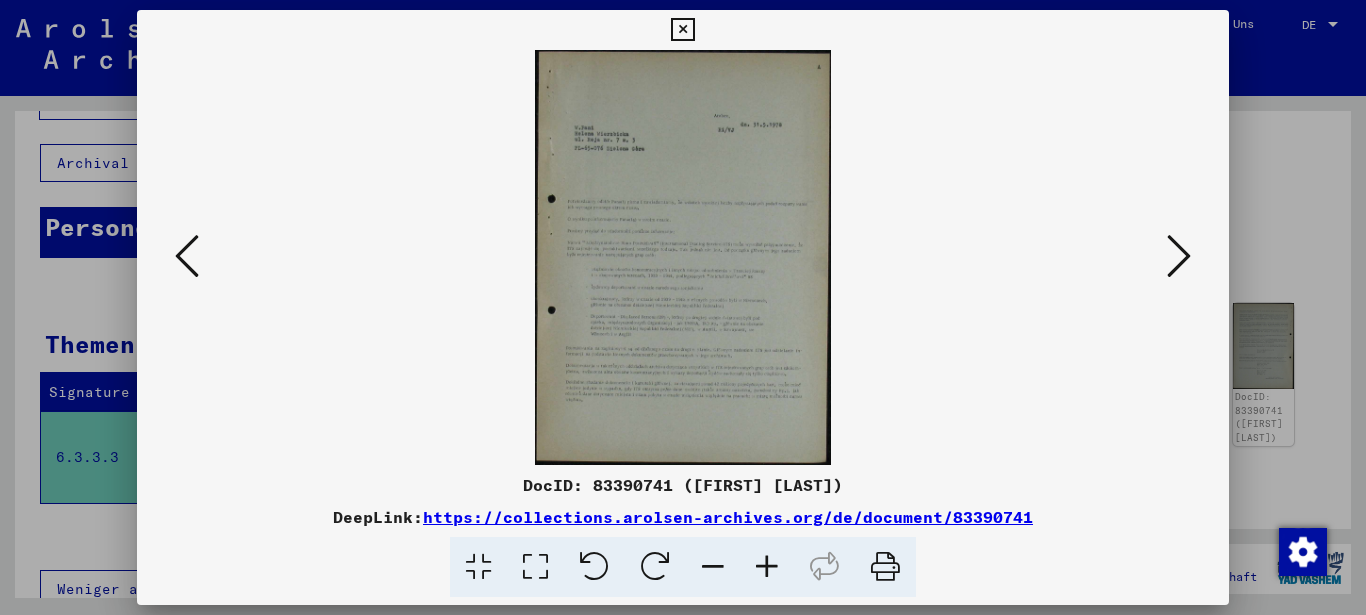 click at bounding box center [885, 567] 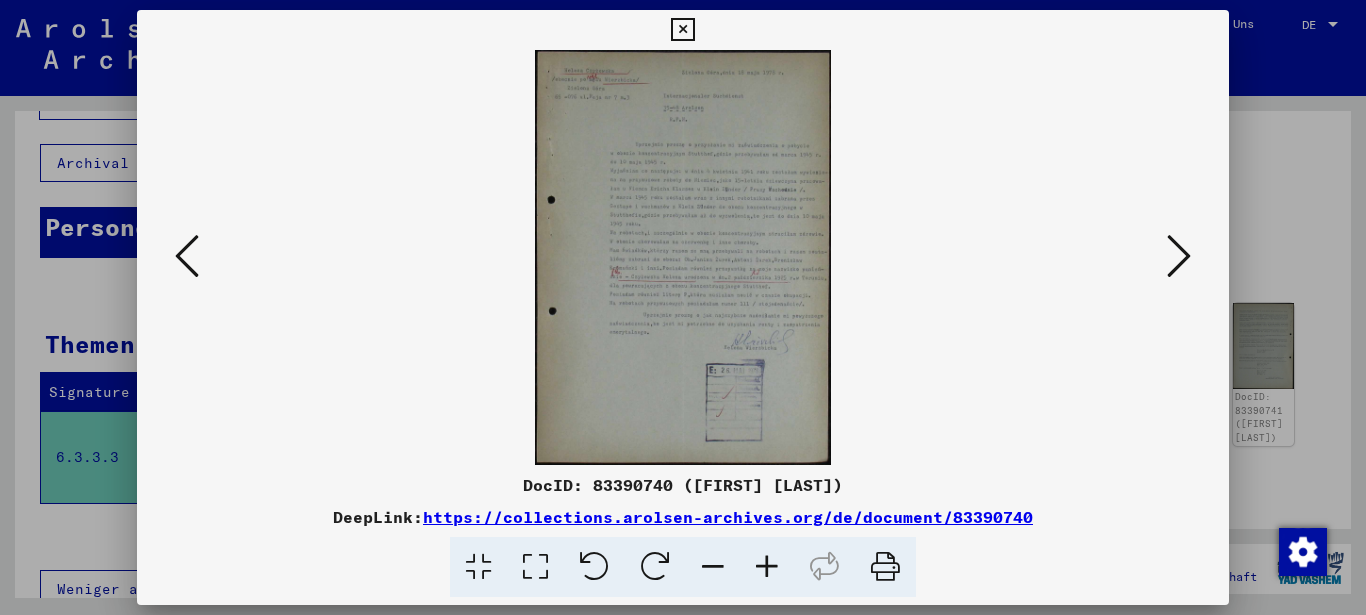 click at bounding box center [885, 567] 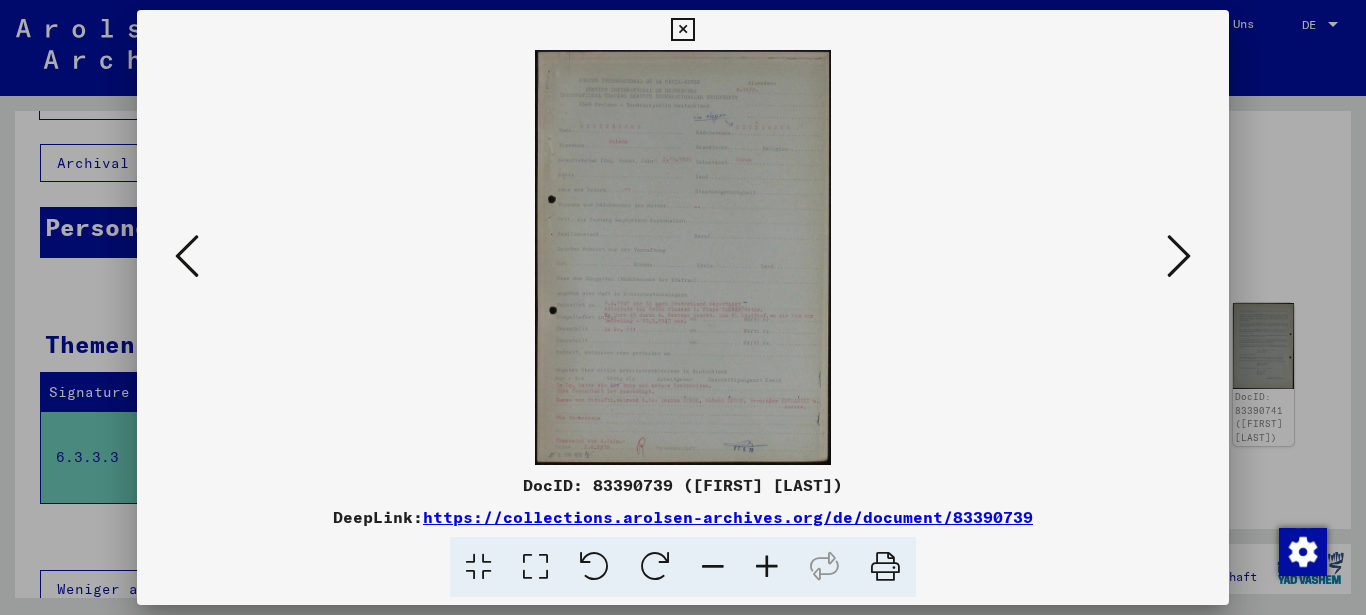 click at bounding box center [885, 567] 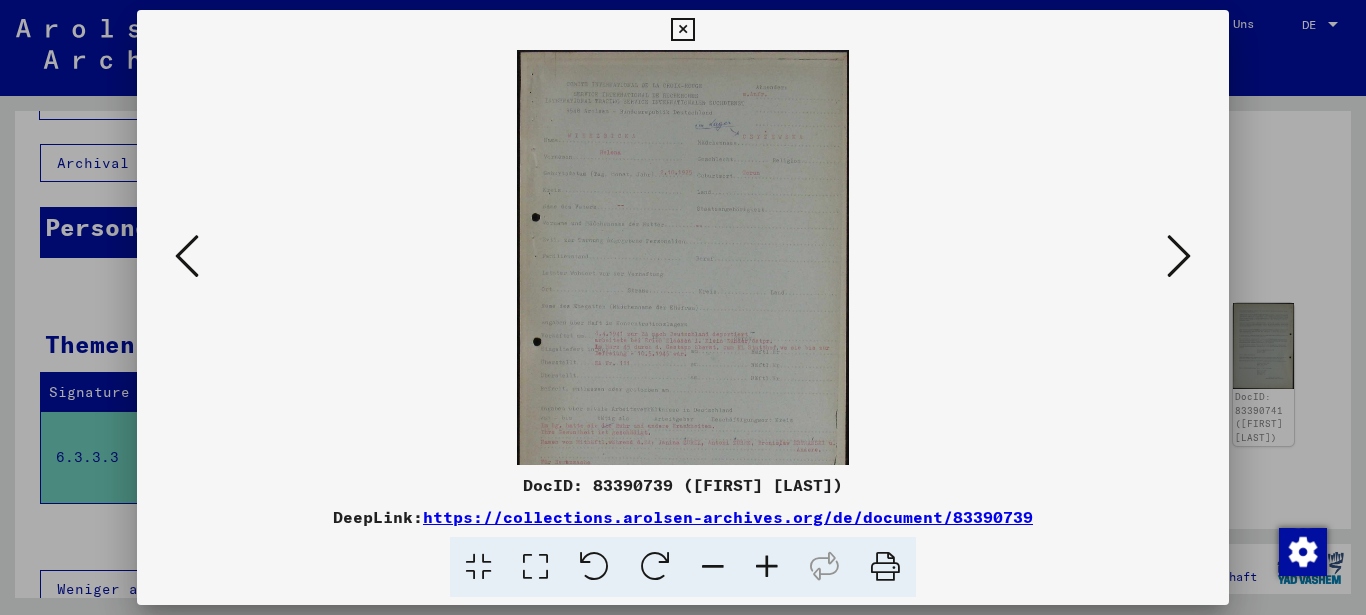 click at bounding box center [767, 567] 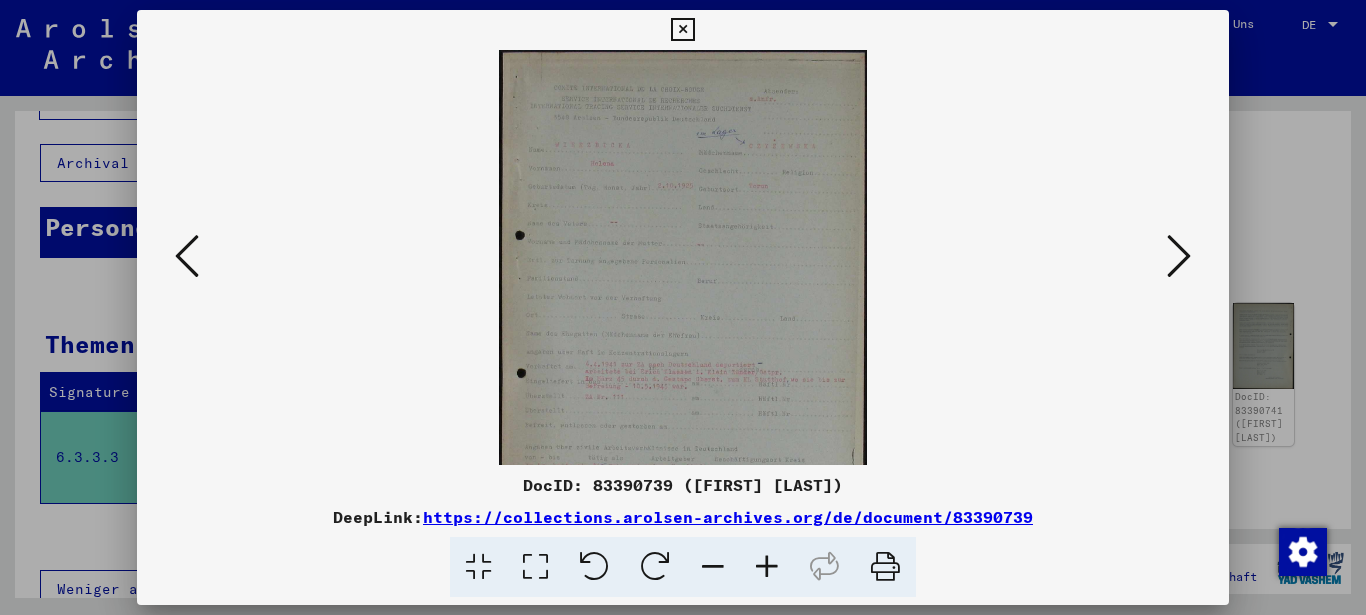 click at bounding box center (767, 567) 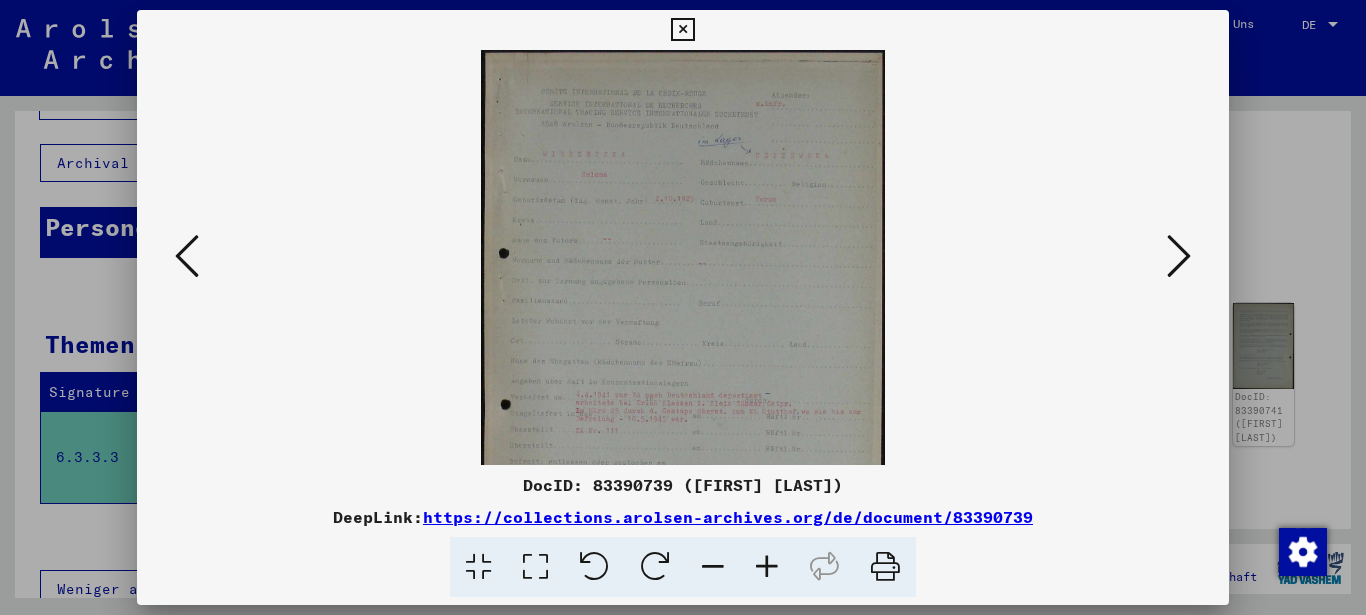 click at bounding box center [767, 567] 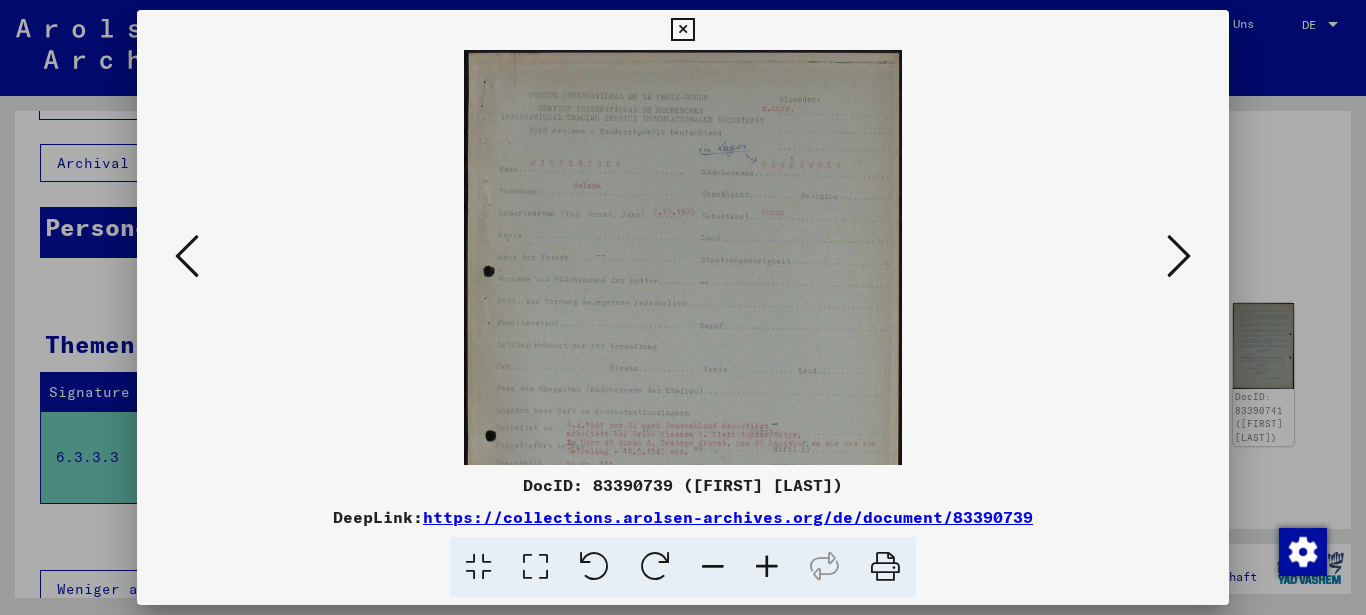click at bounding box center [767, 567] 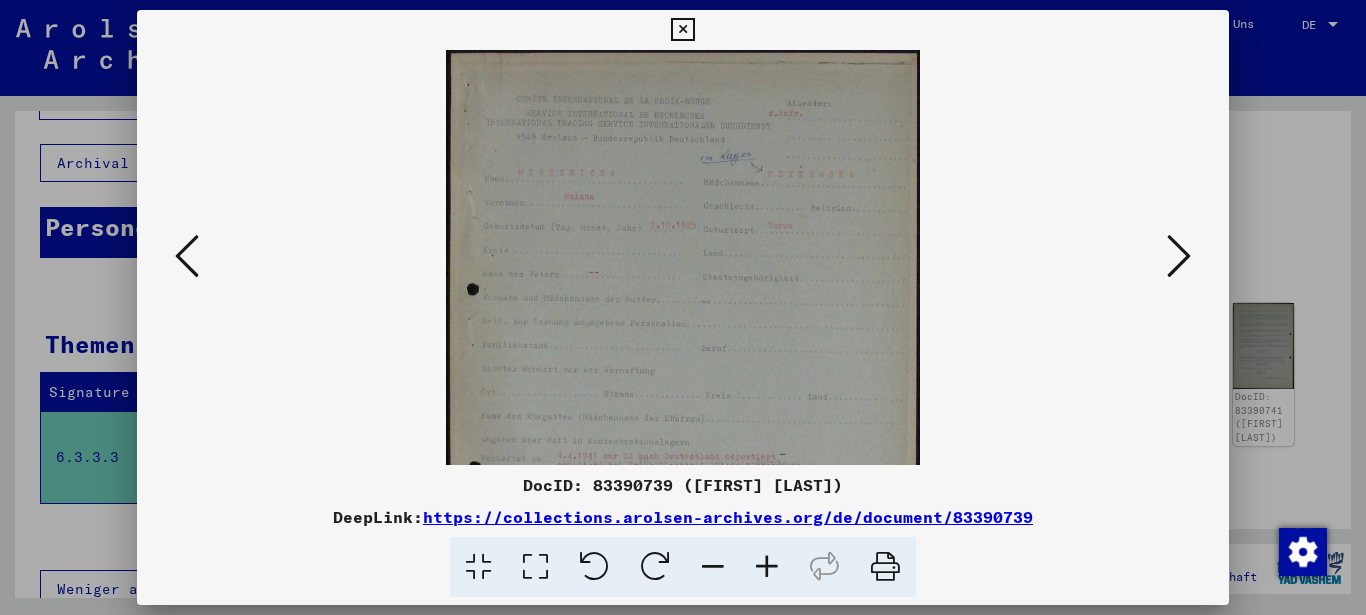 click at bounding box center (767, 567) 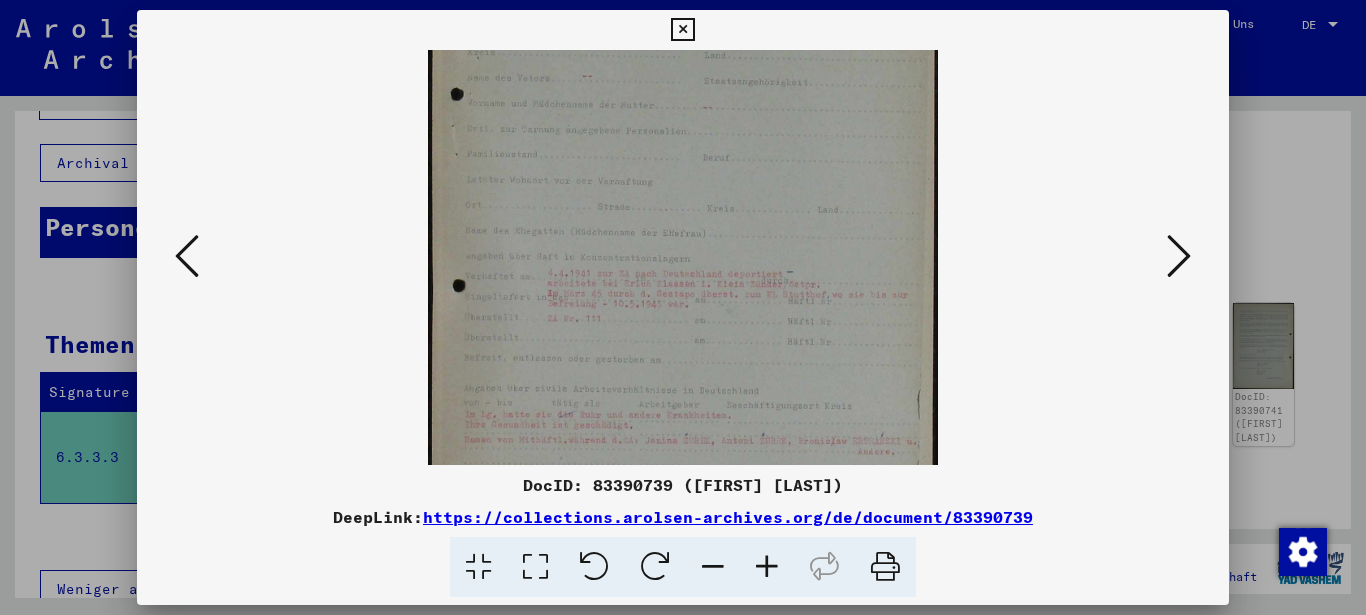 drag, startPoint x: 765, startPoint y: 371, endPoint x: 783, endPoint y: 155, distance: 216.7487 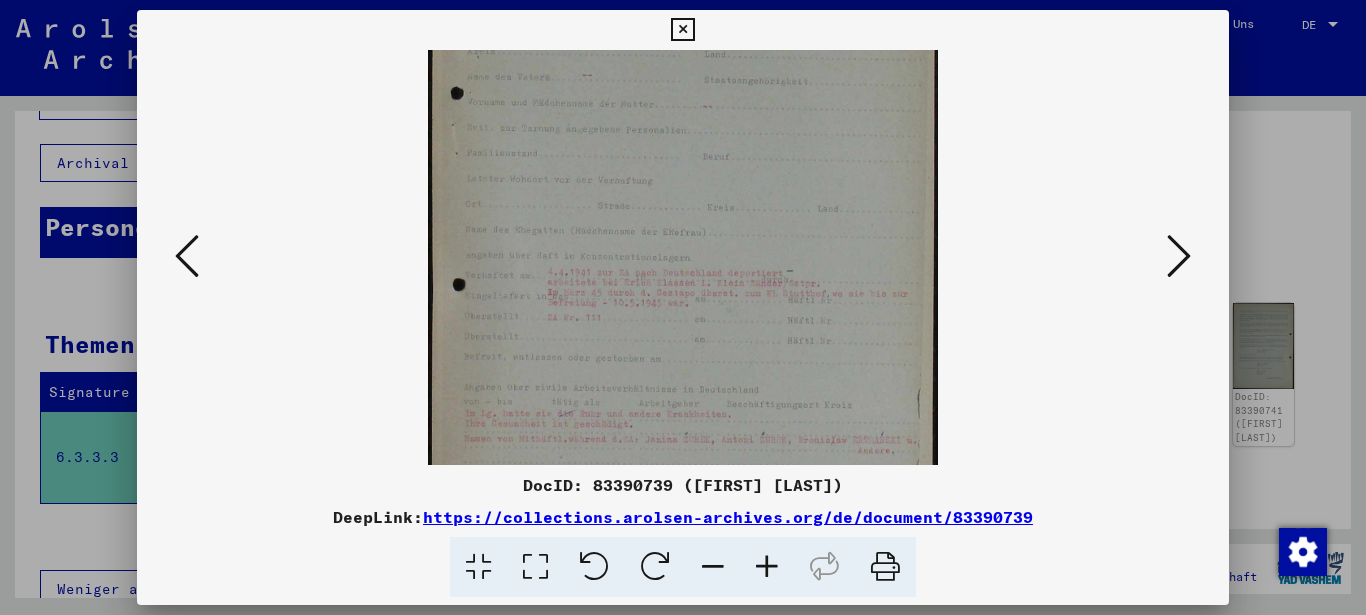 click at bounding box center [767, 567] 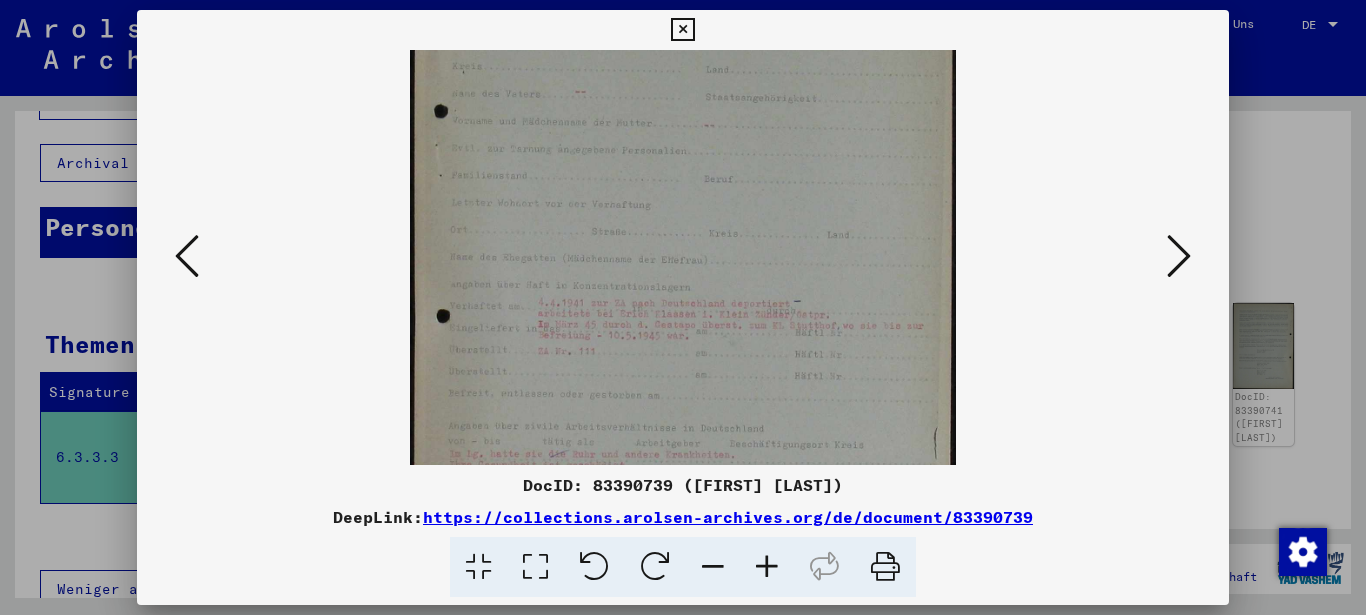 click at bounding box center (767, 567) 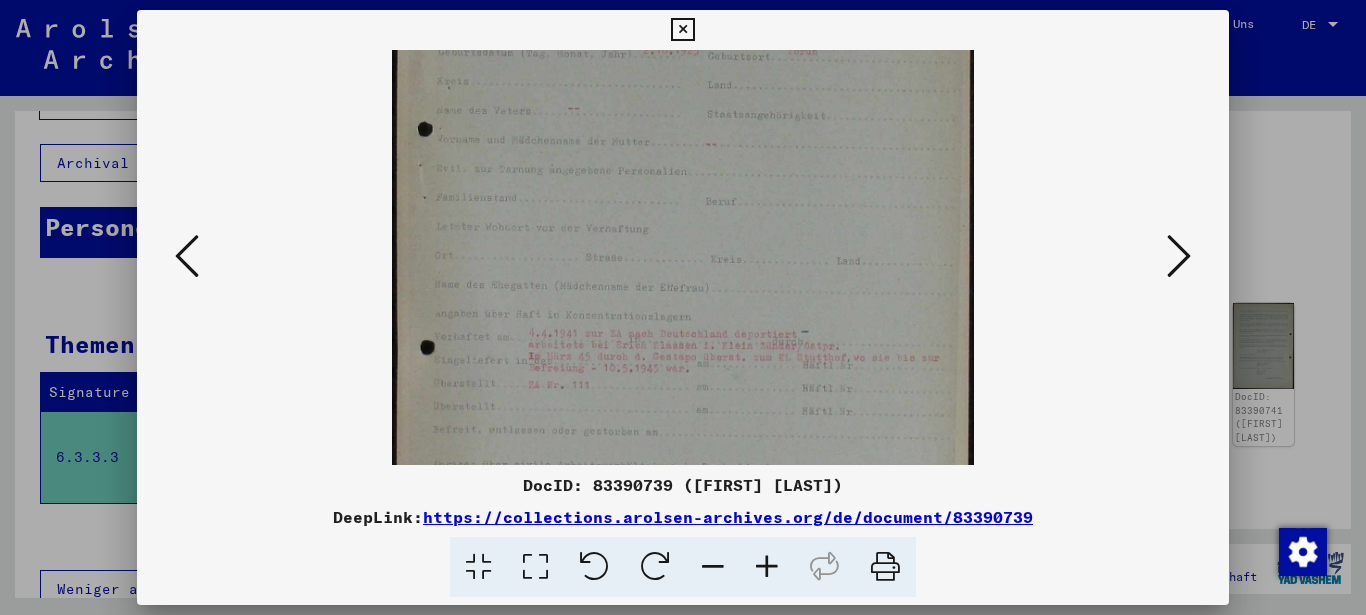 click at bounding box center (767, 567) 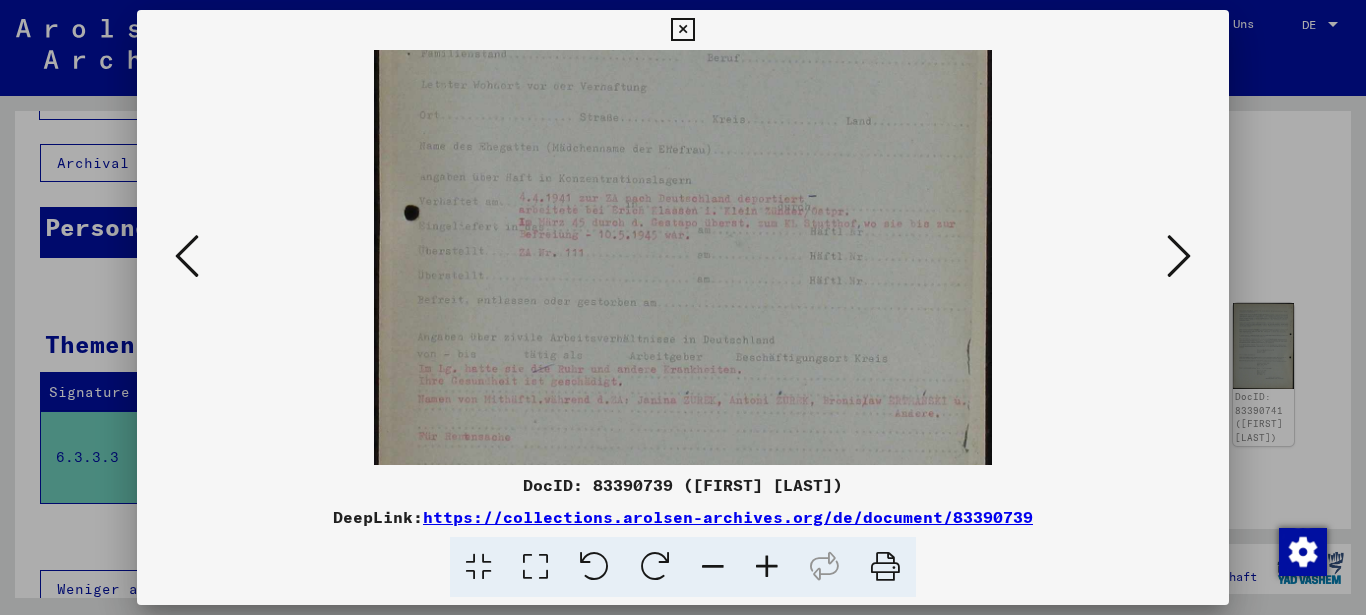drag, startPoint x: 827, startPoint y: 403, endPoint x: 834, endPoint y: 227, distance: 176.13914 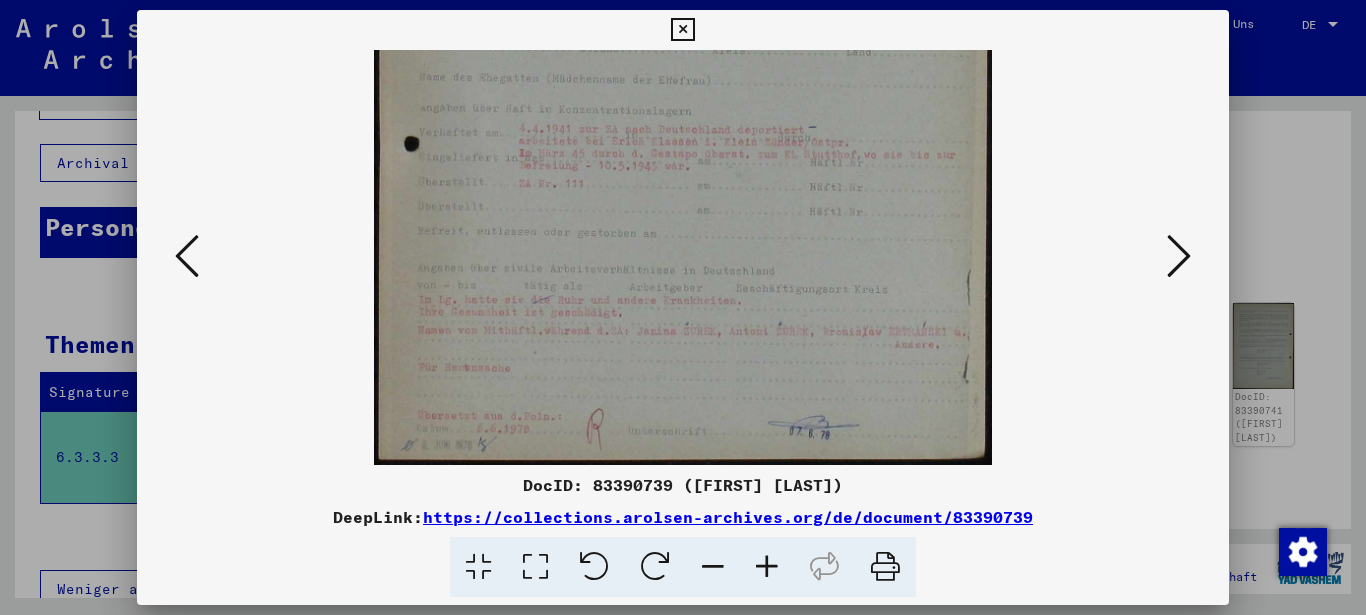 scroll, scrollTop: 450, scrollLeft: 0, axis: vertical 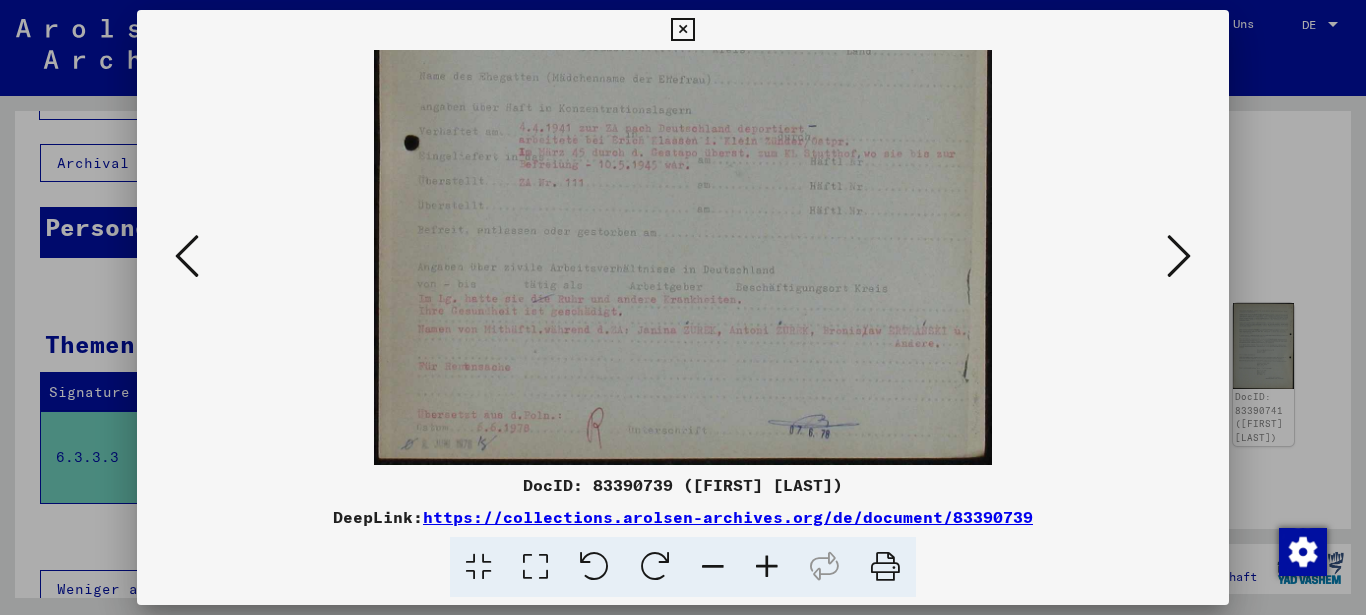 drag, startPoint x: 821, startPoint y: 330, endPoint x: 830, endPoint y: 248, distance: 82.492424 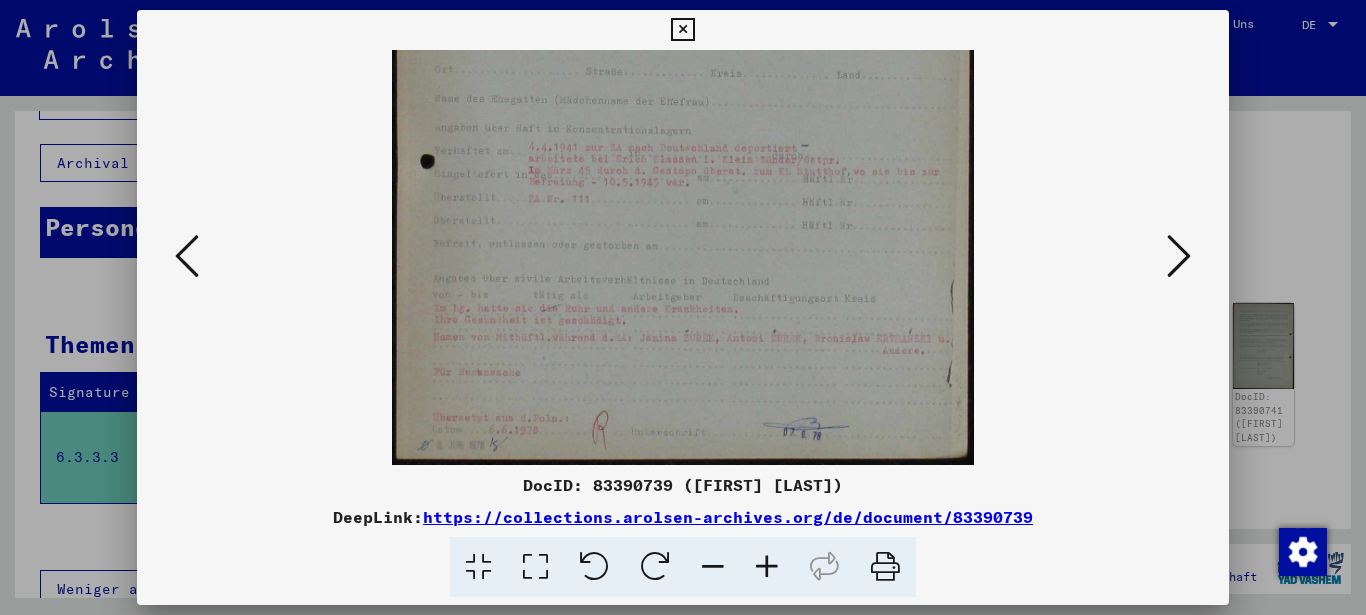 click at bounding box center [713, 567] 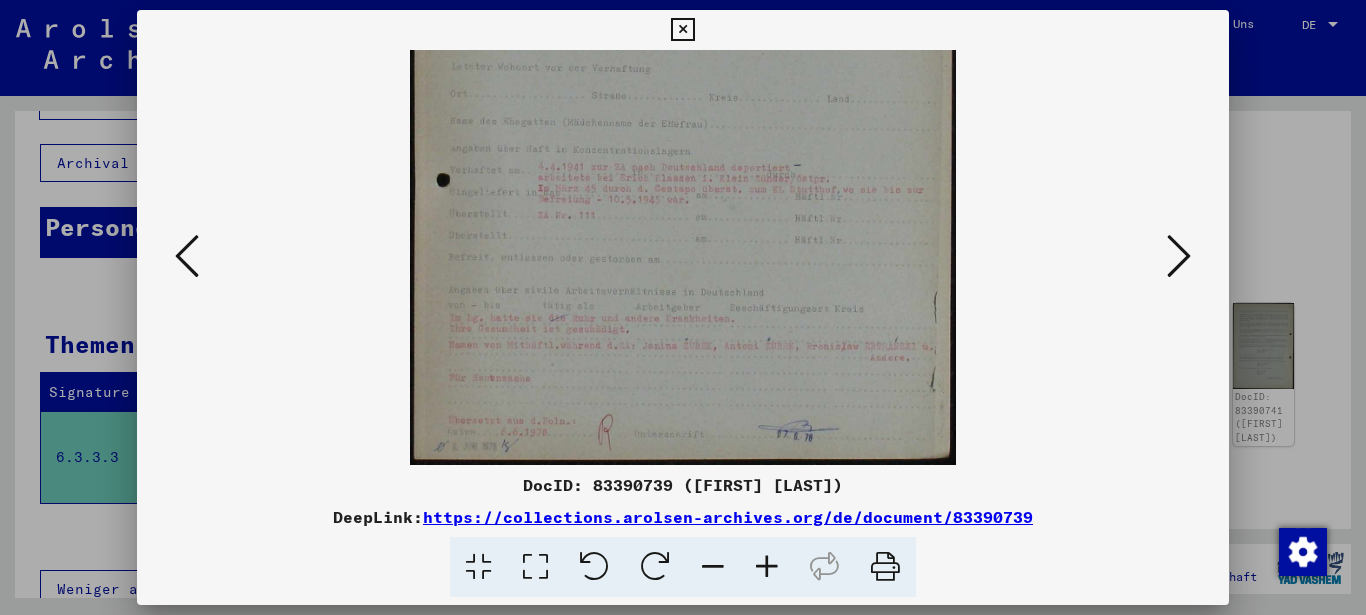 click at bounding box center [713, 567] 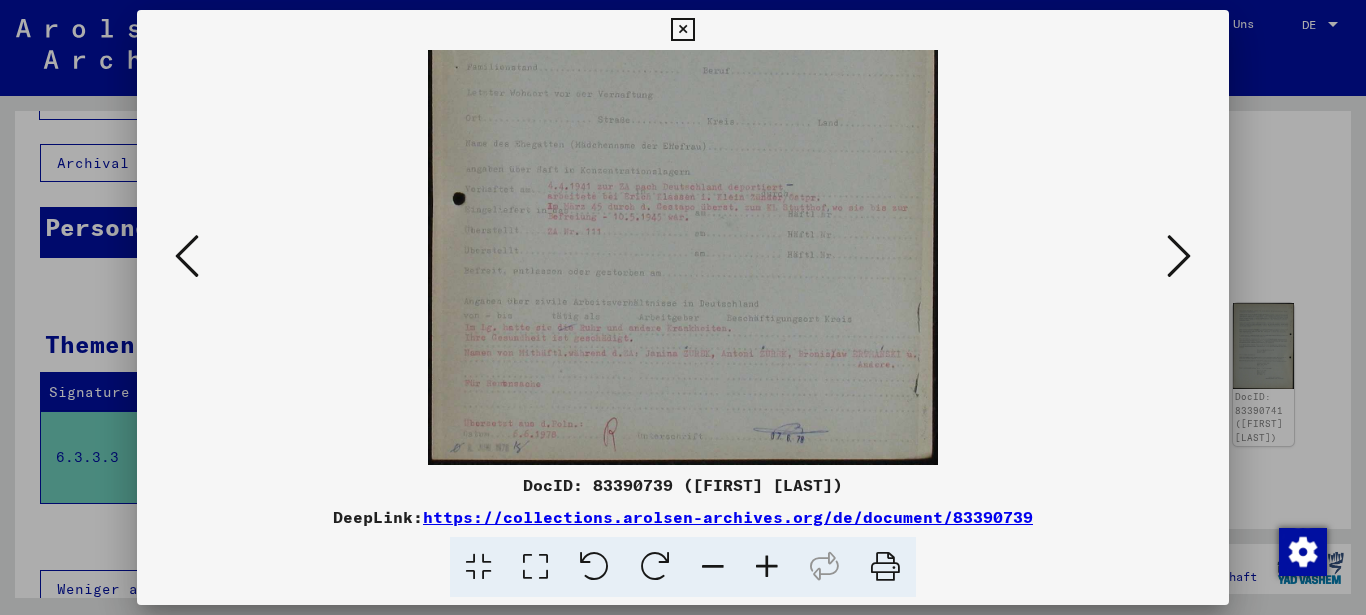 click at bounding box center (713, 567) 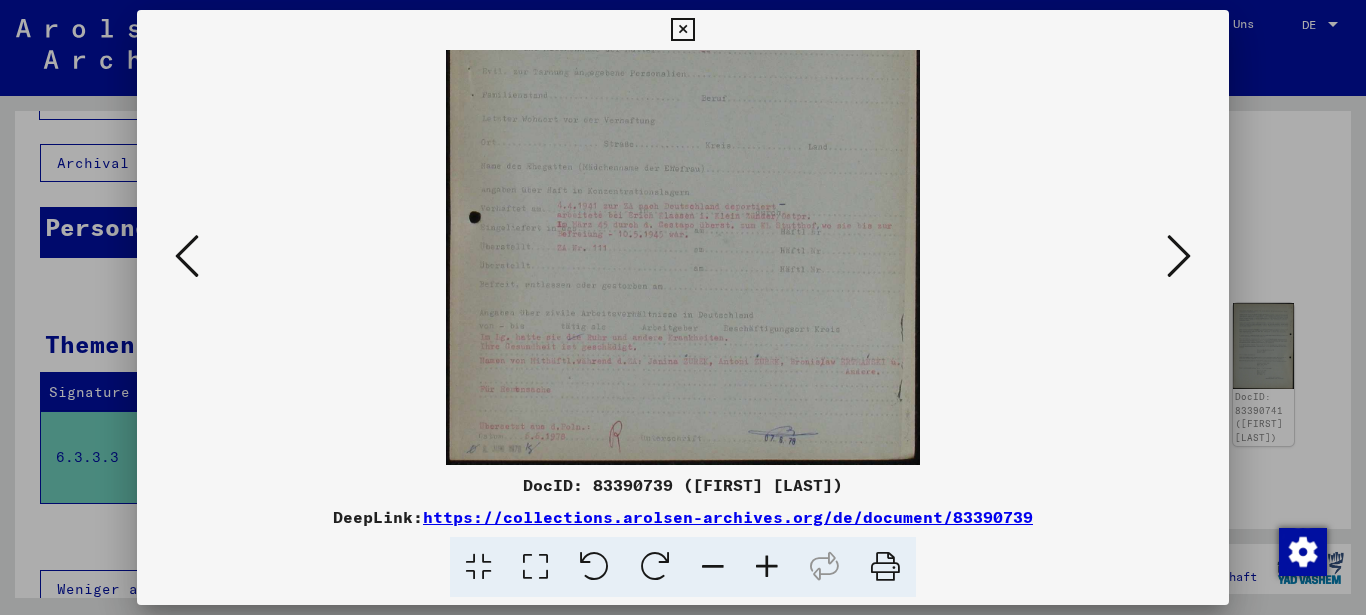 click at bounding box center [713, 567] 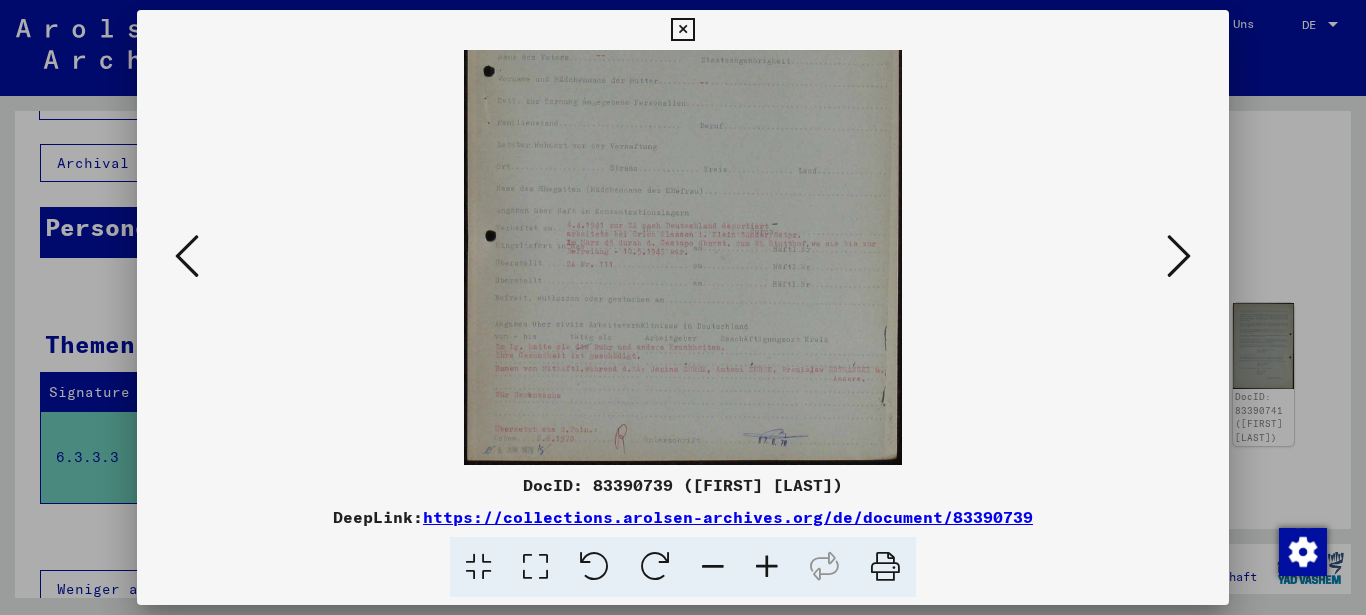 click at bounding box center (713, 567) 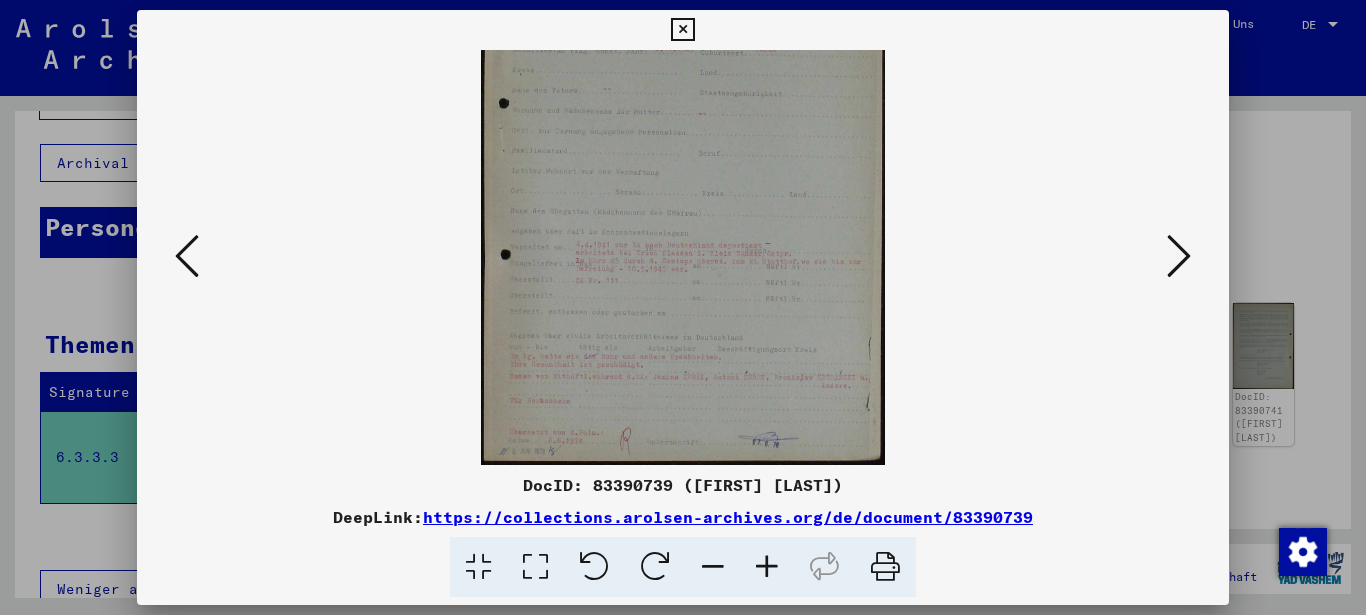 click at bounding box center [713, 567] 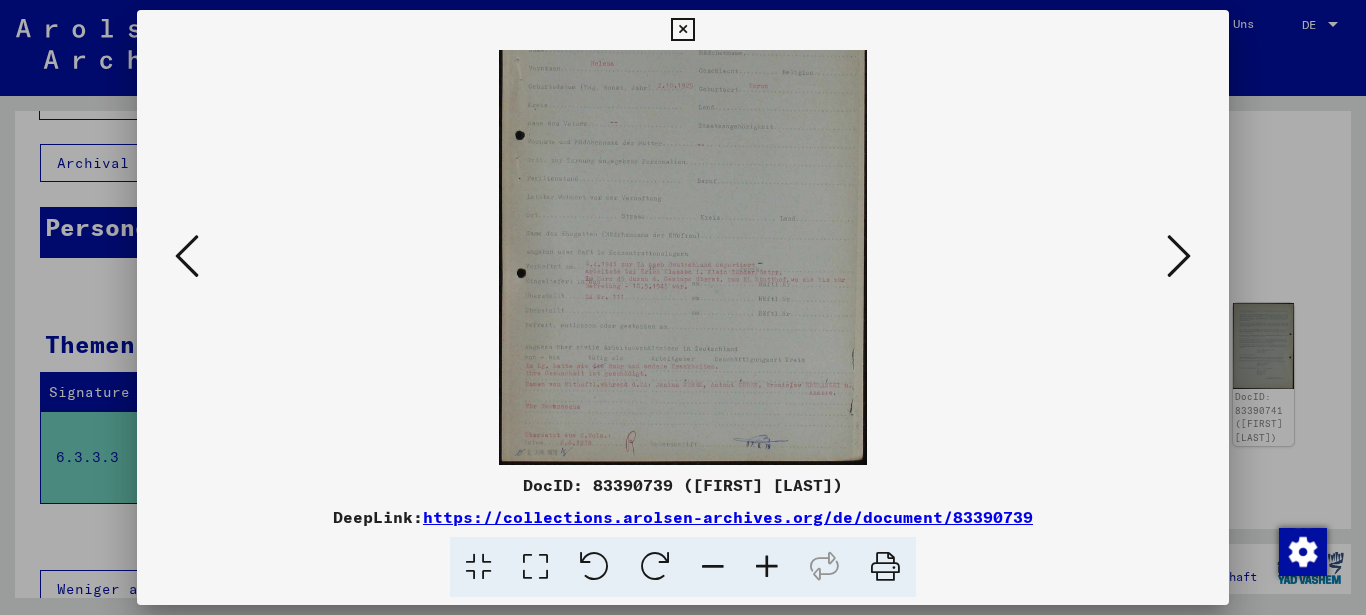 click at bounding box center [713, 567] 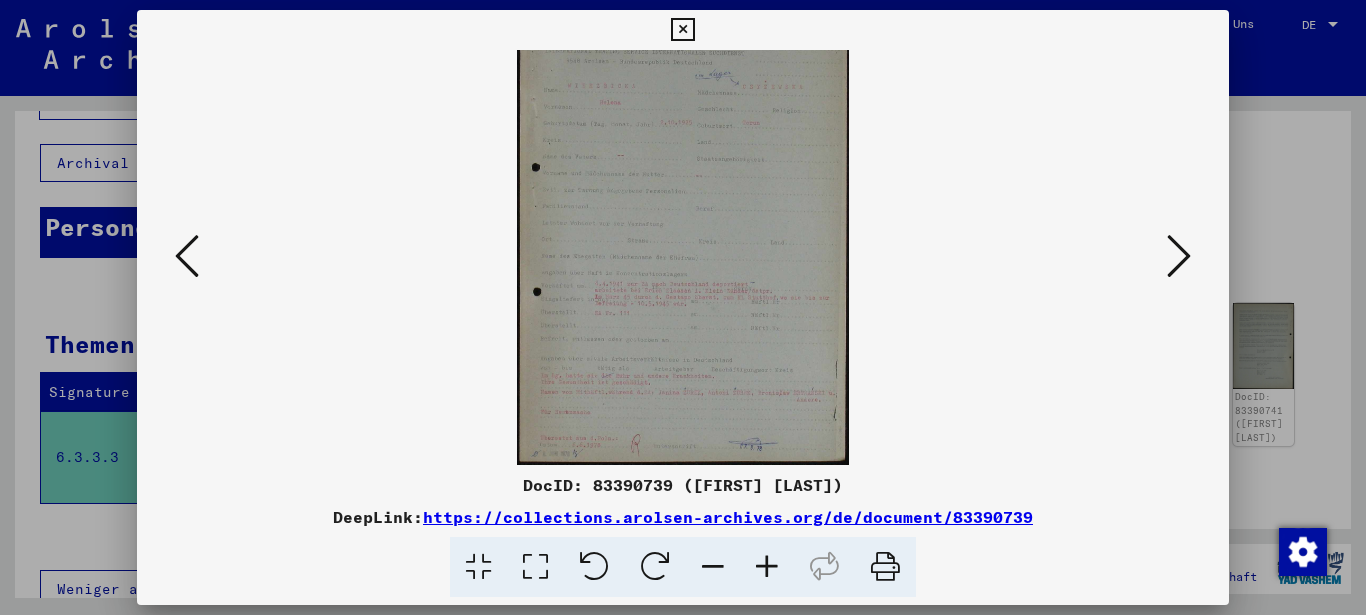 click at bounding box center [713, 567] 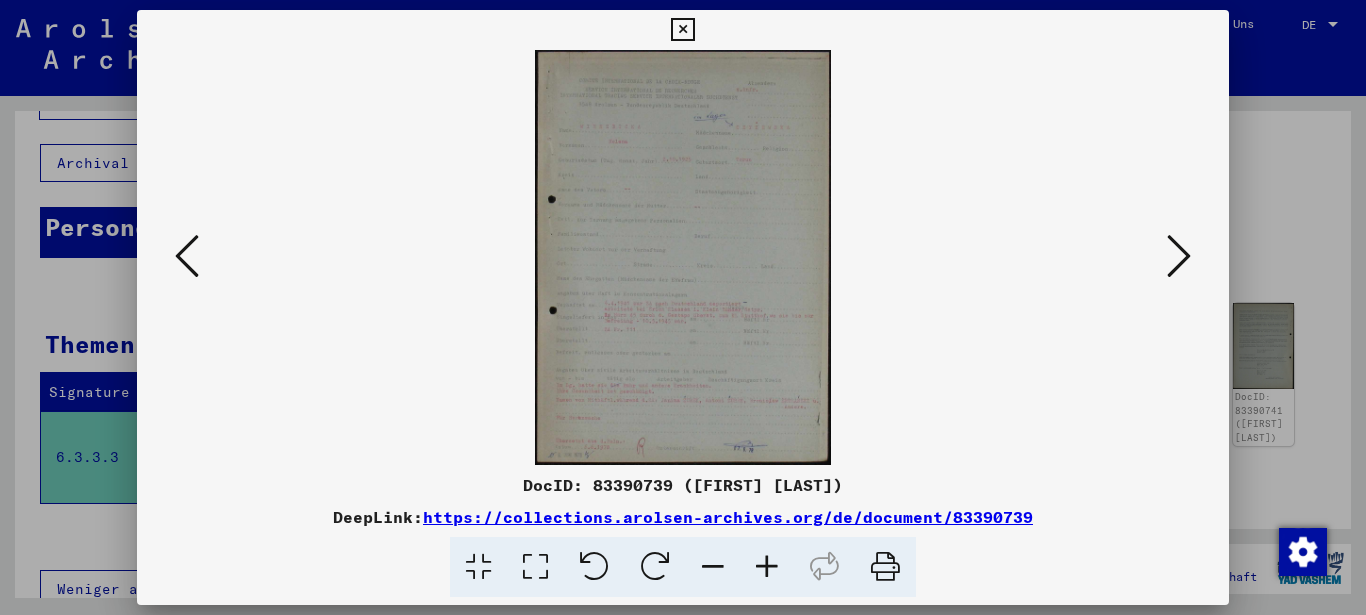 click at bounding box center (713, 567) 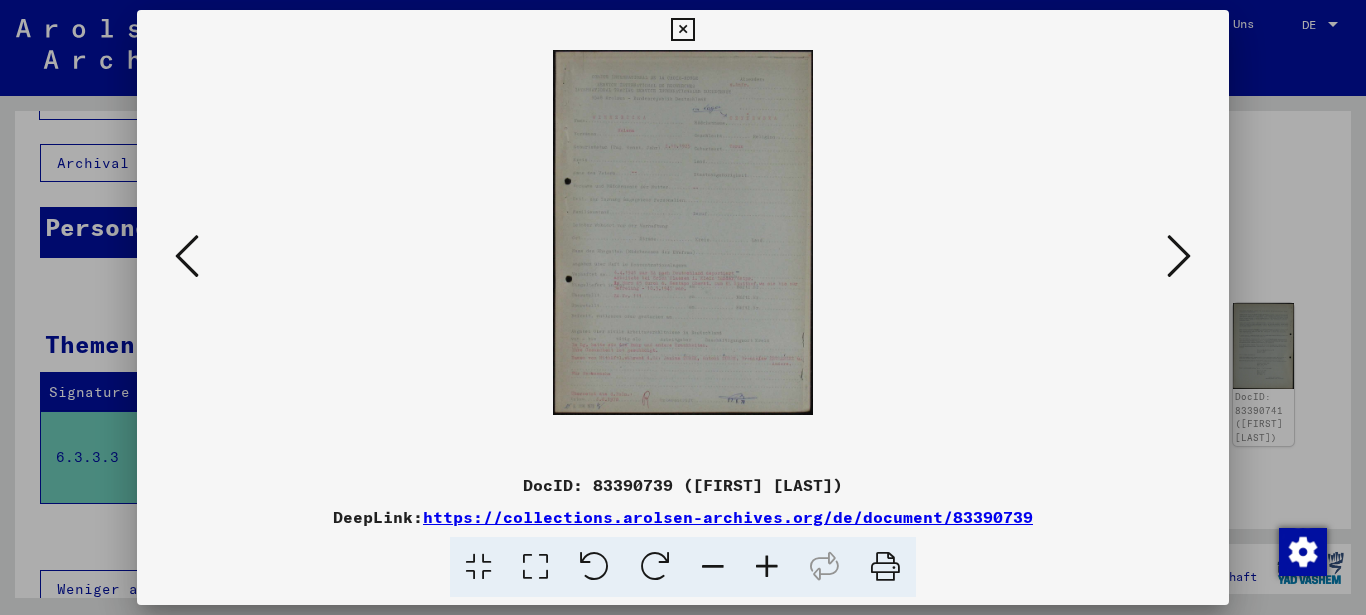 click at bounding box center [767, 567] 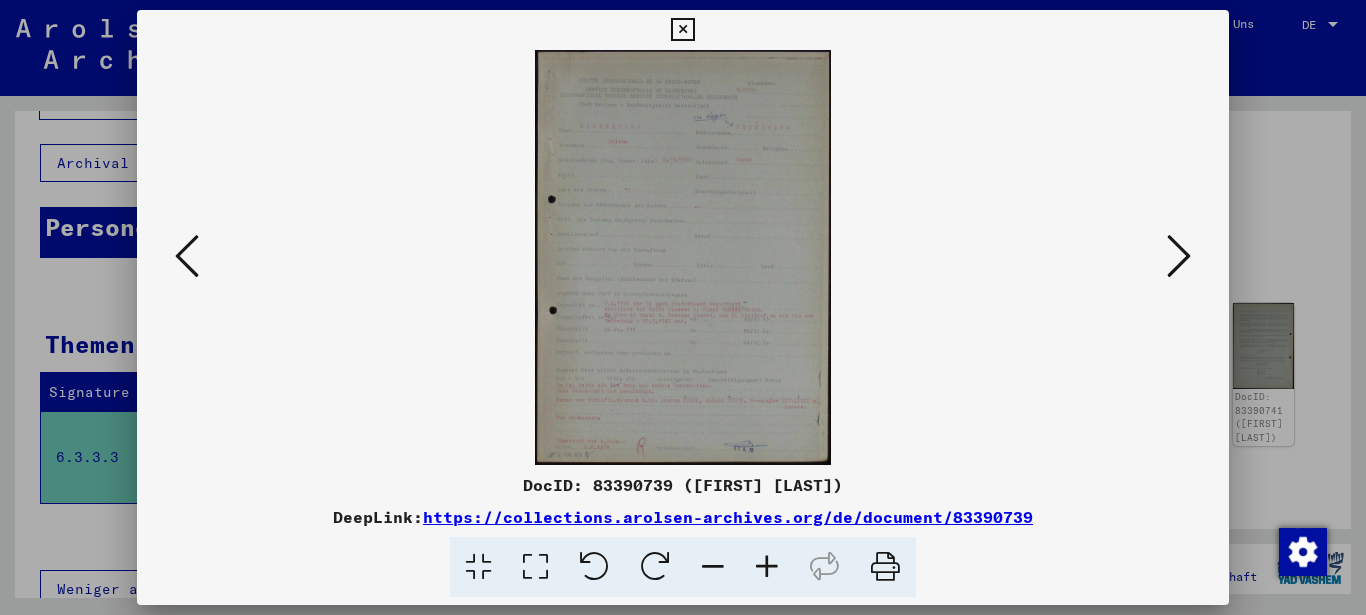 click at bounding box center (187, 256) 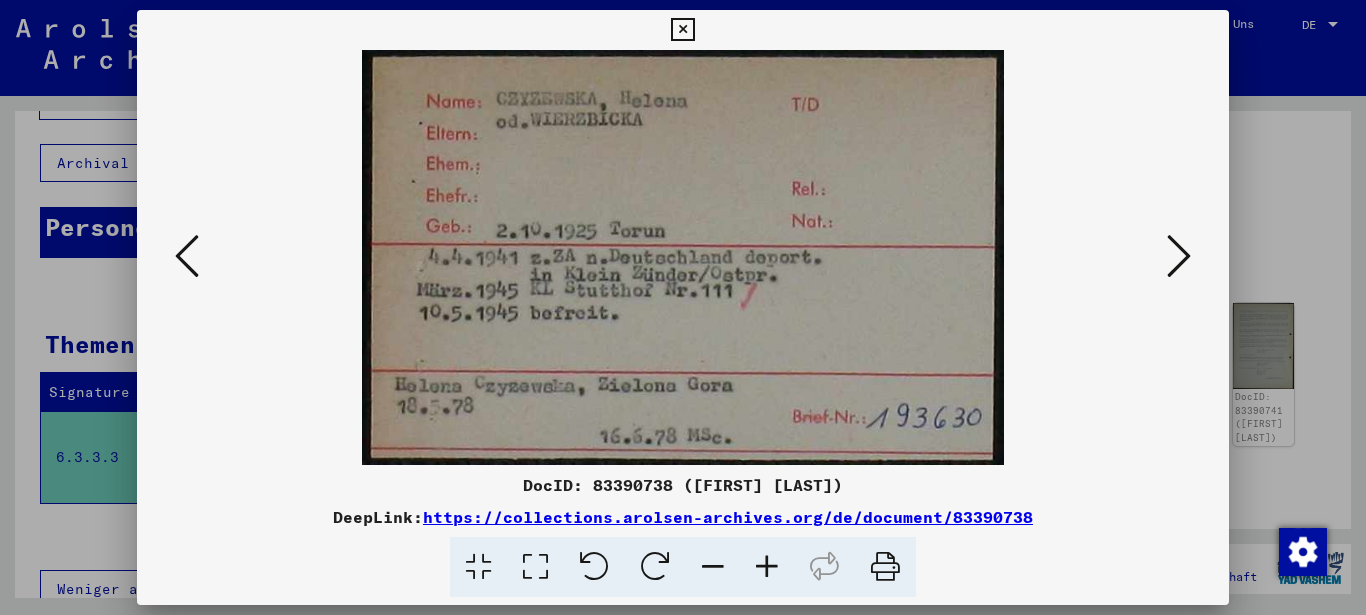 click at bounding box center [885, 567] 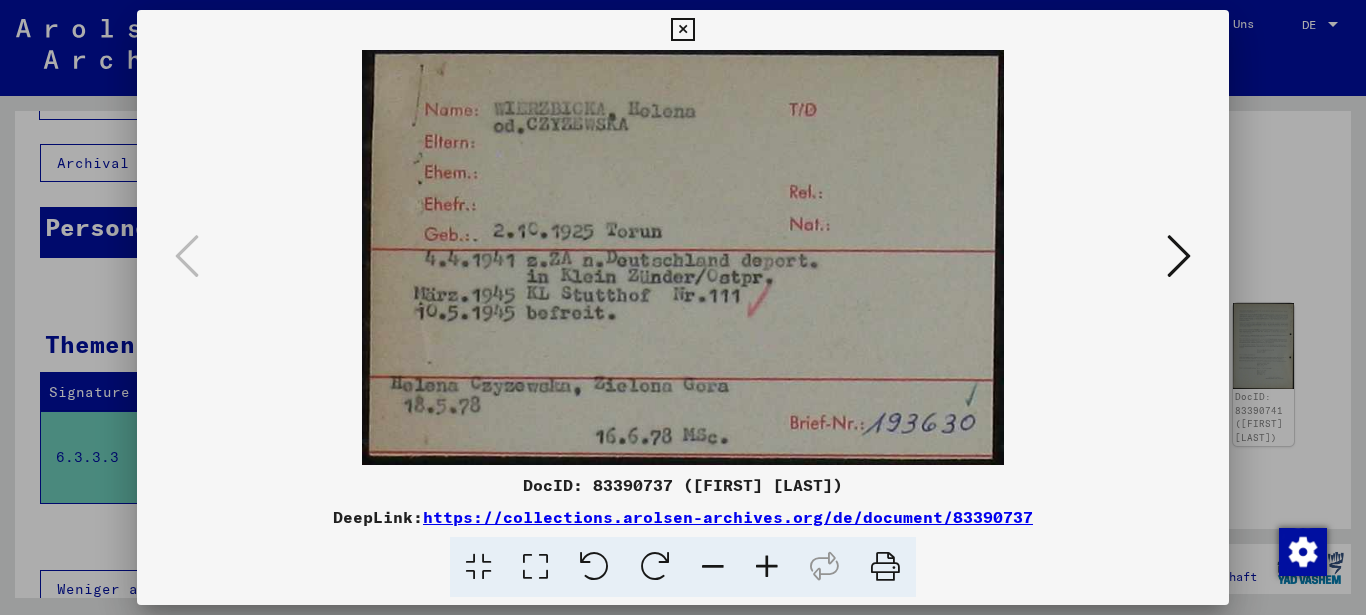 click at bounding box center (1179, 256) 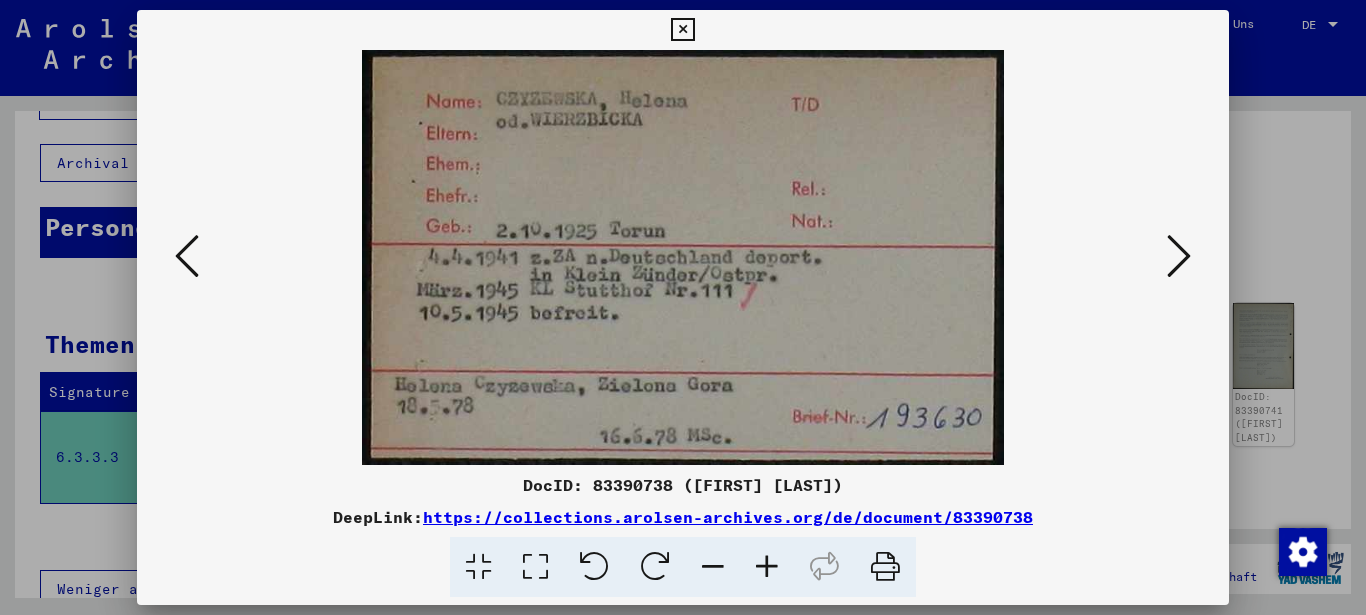 click at bounding box center (187, 256) 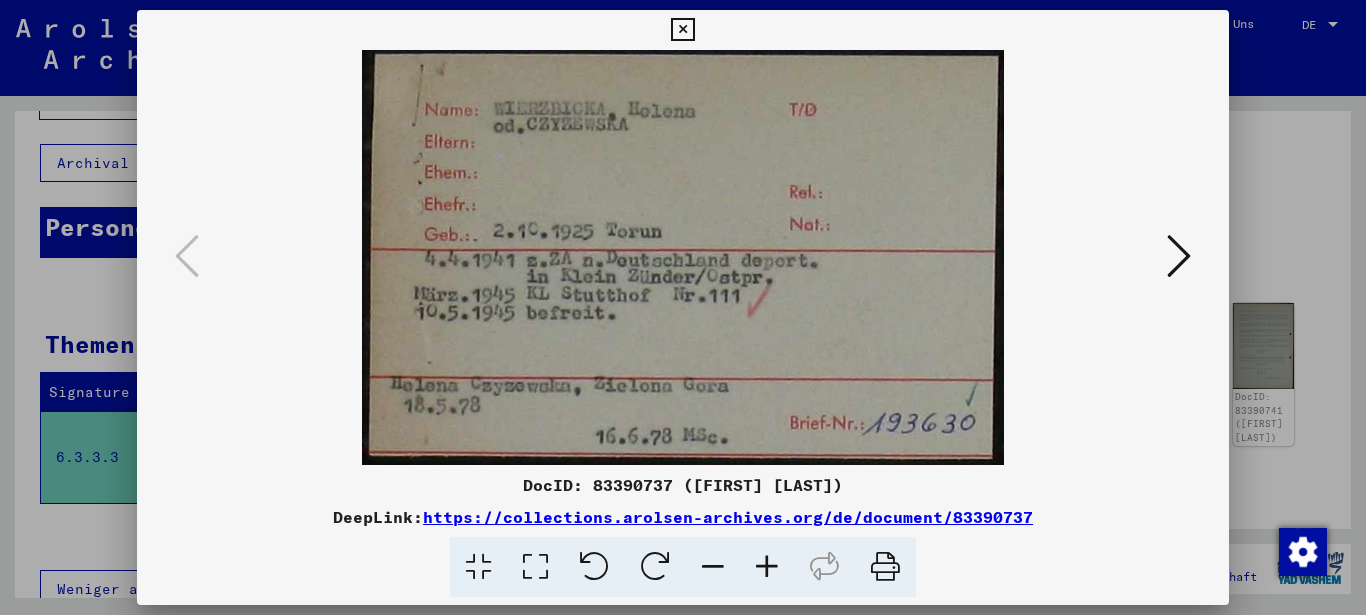 click at bounding box center [1179, 256] 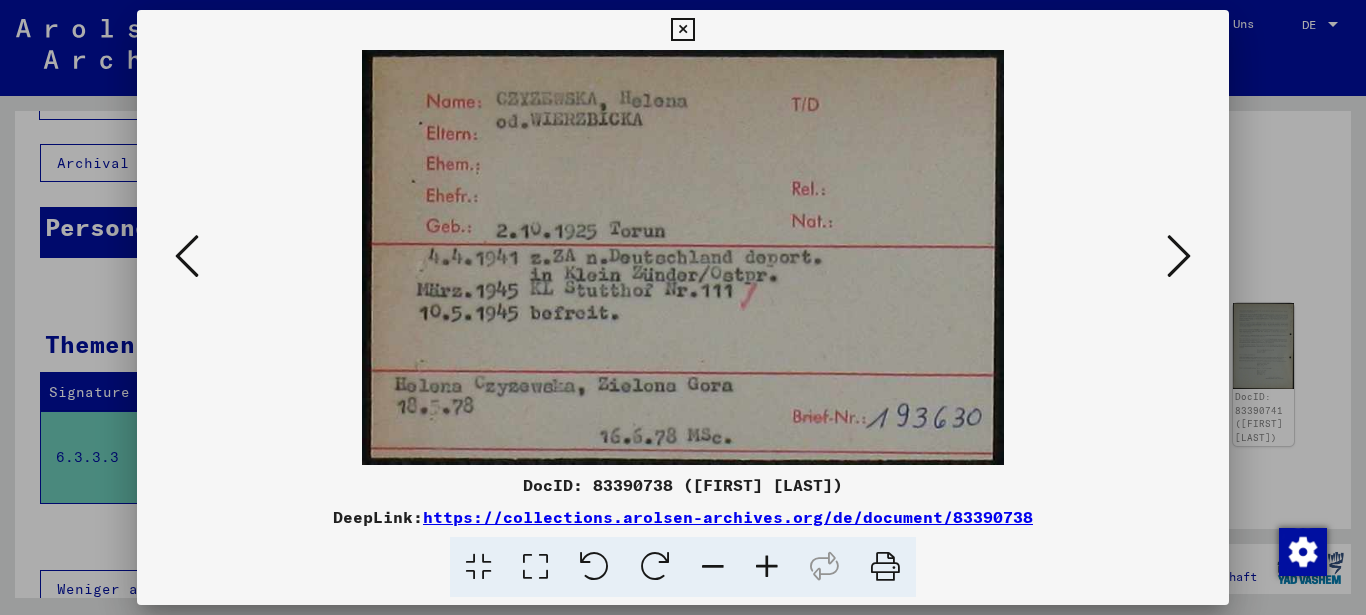 click at bounding box center (187, 256) 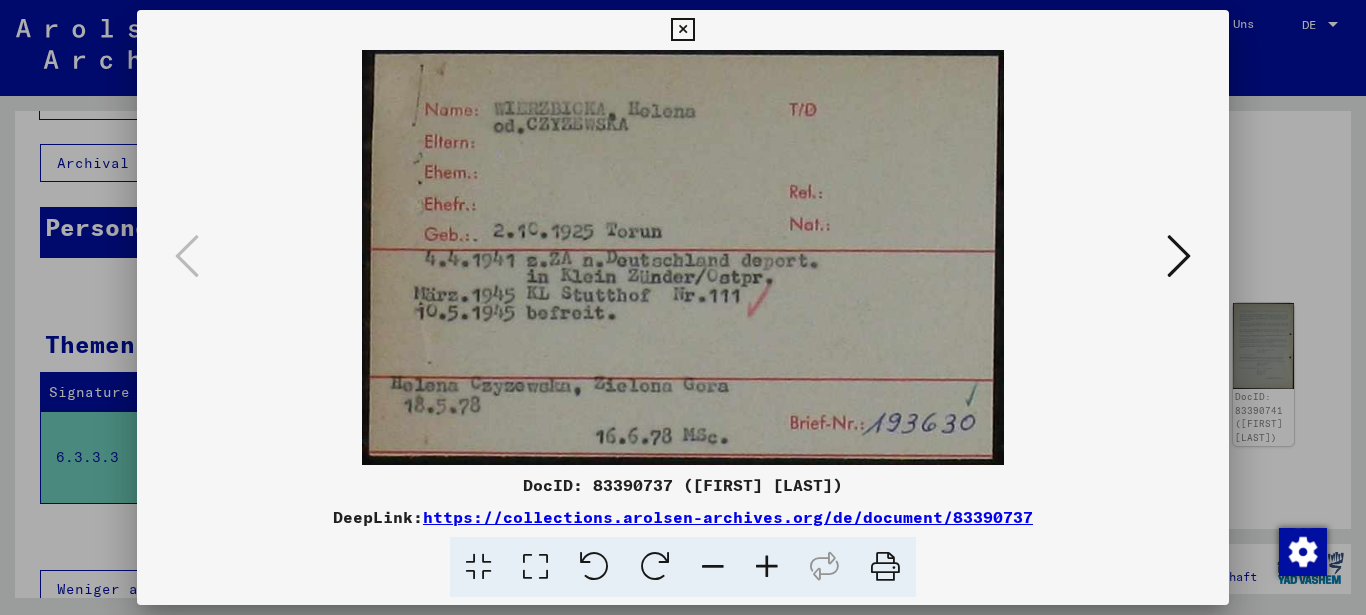click at bounding box center (885, 567) 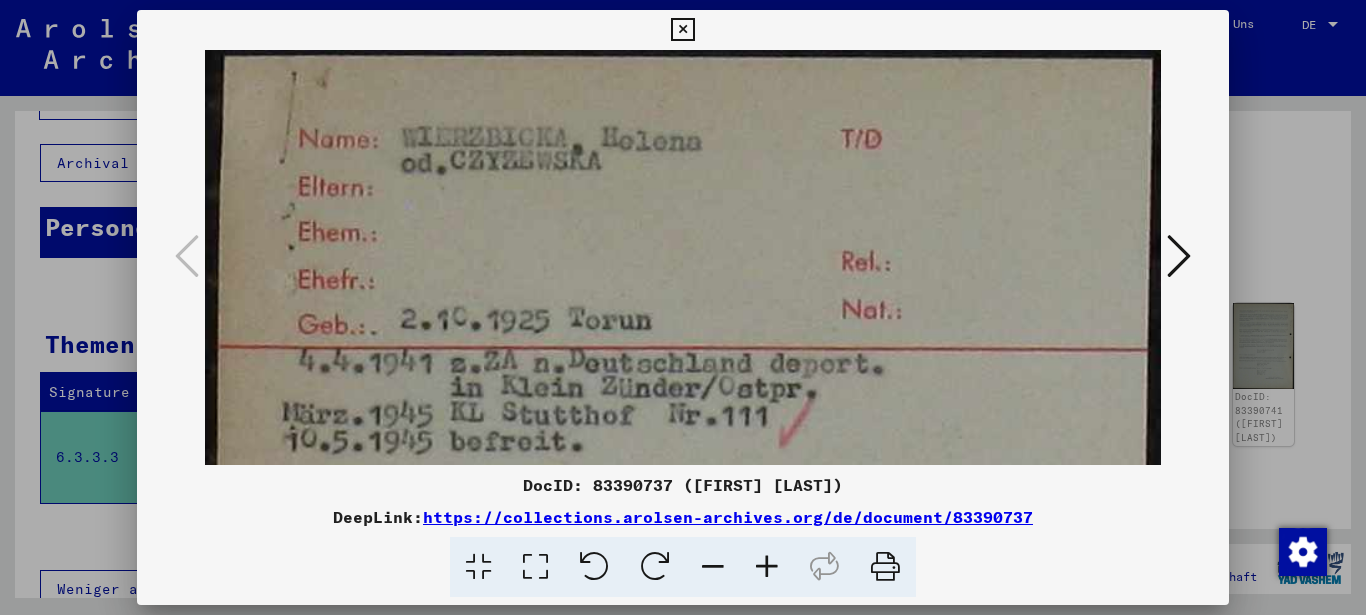 click at bounding box center (594, 567) 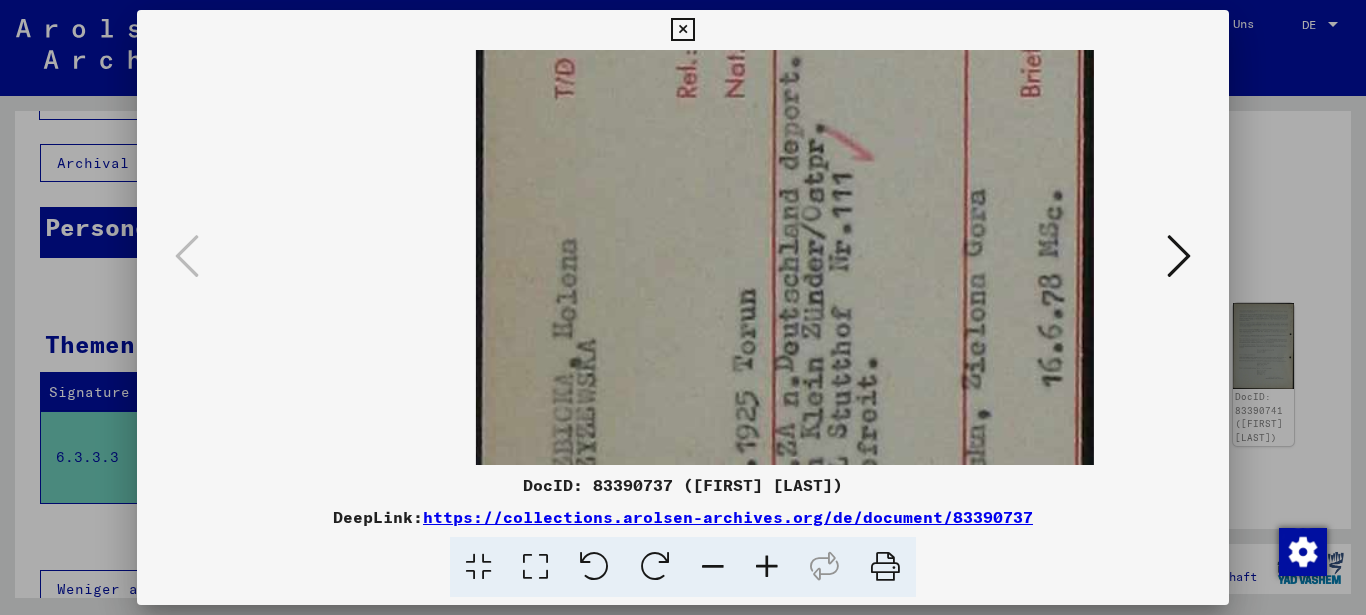 click at bounding box center (655, 567) 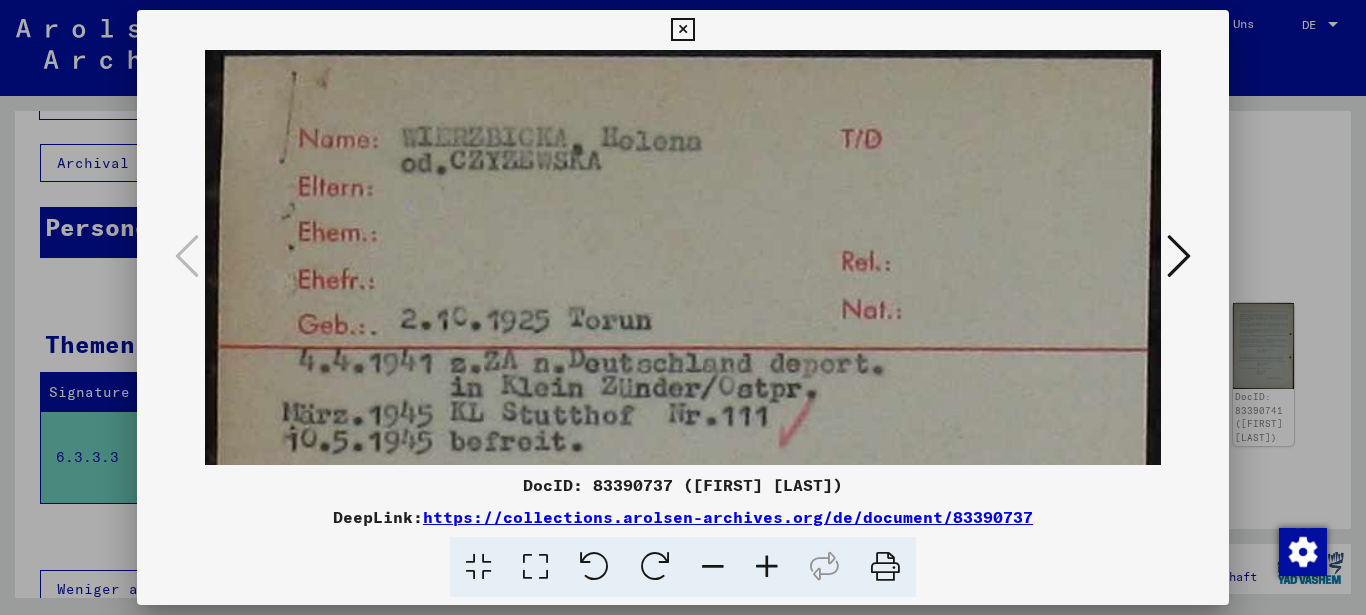 click at bounding box center (682, 30) 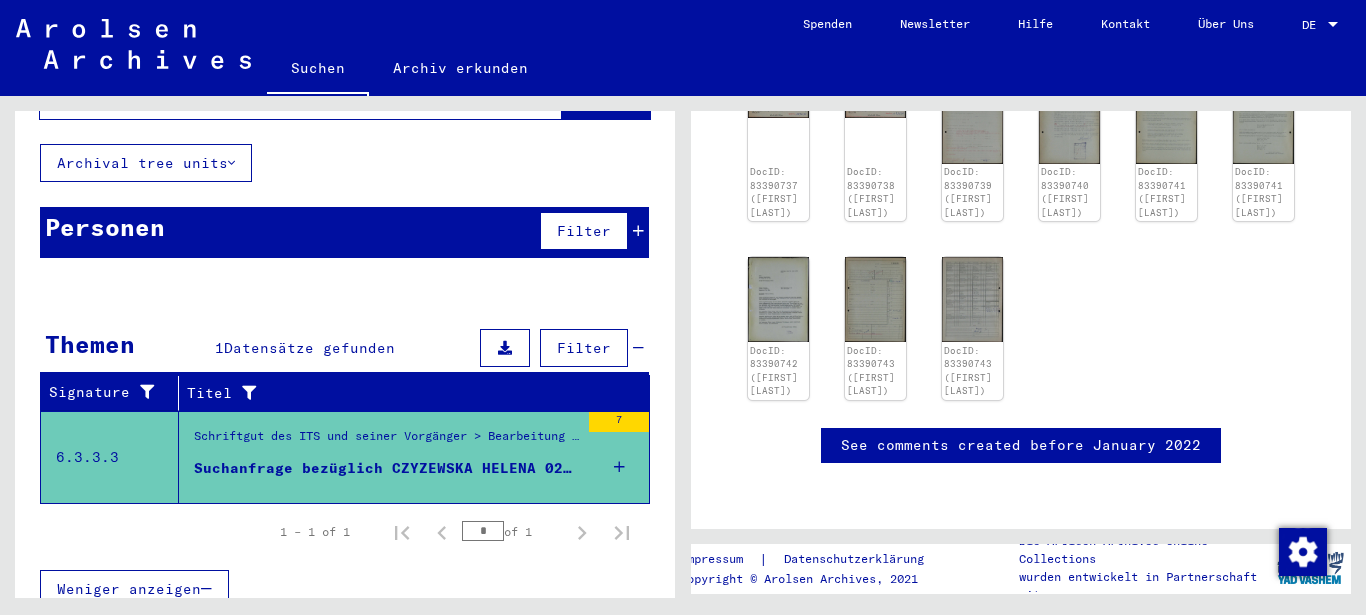 scroll, scrollTop: 1113, scrollLeft: 0, axis: vertical 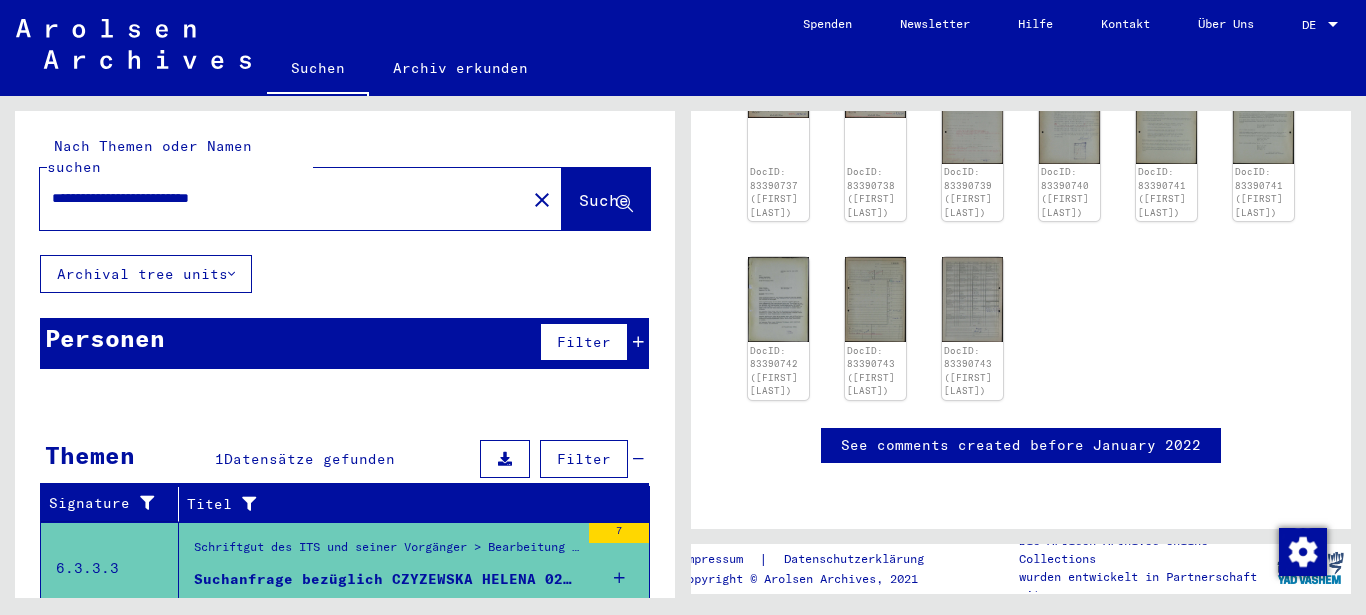 click on "Archiv erkunden" 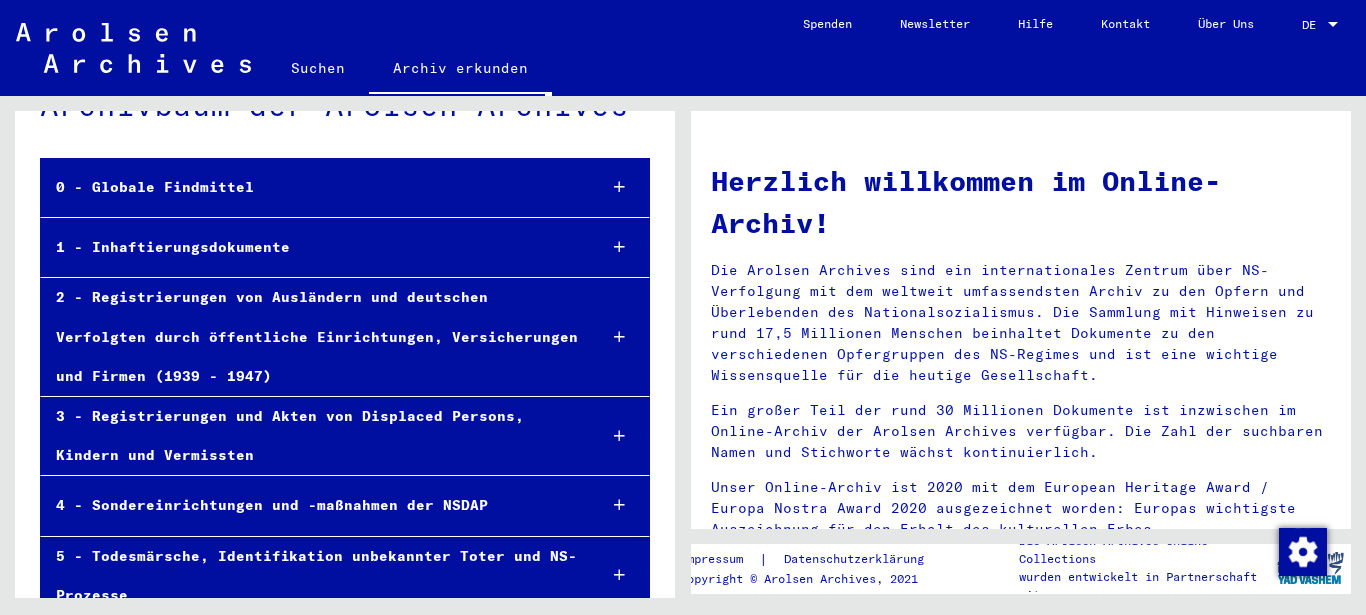 scroll, scrollTop: 0, scrollLeft: 0, axis: both 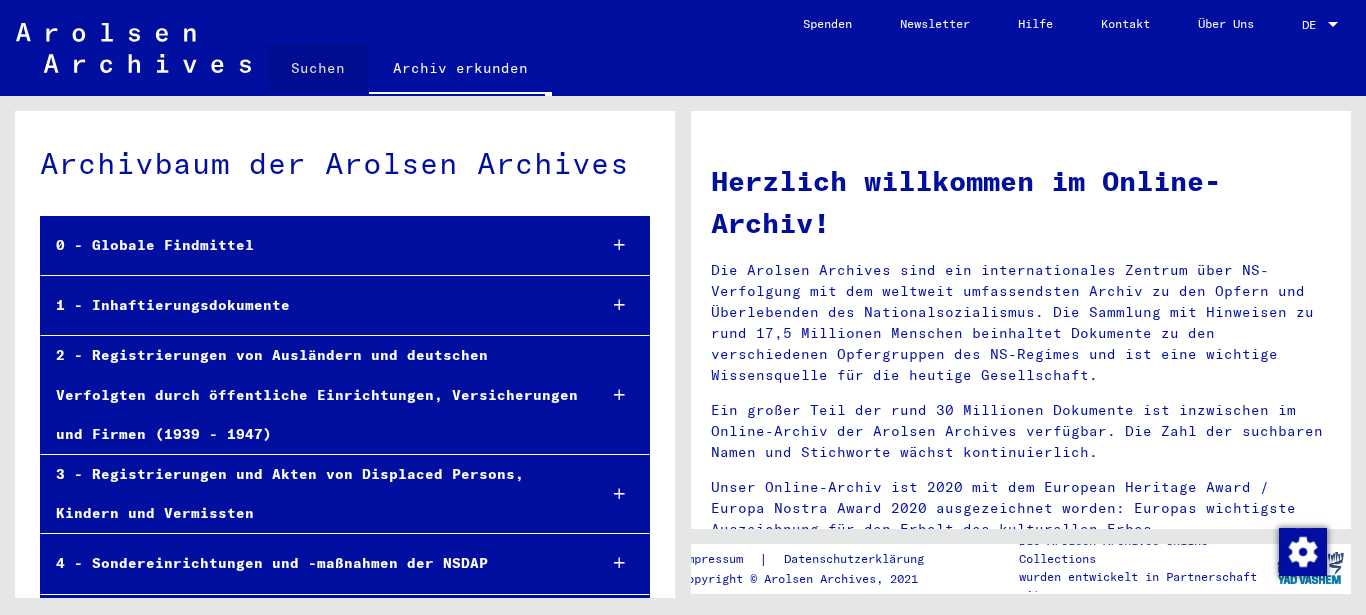 click on "Suchen" 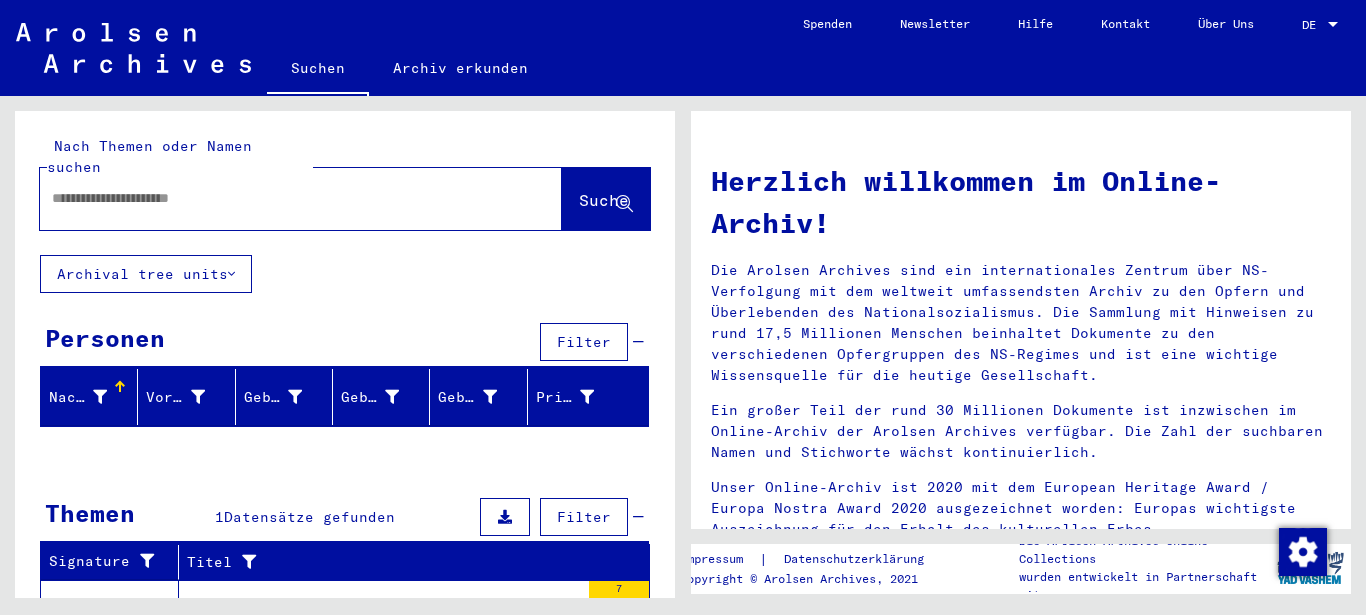 click at bounding box center [277, 198] 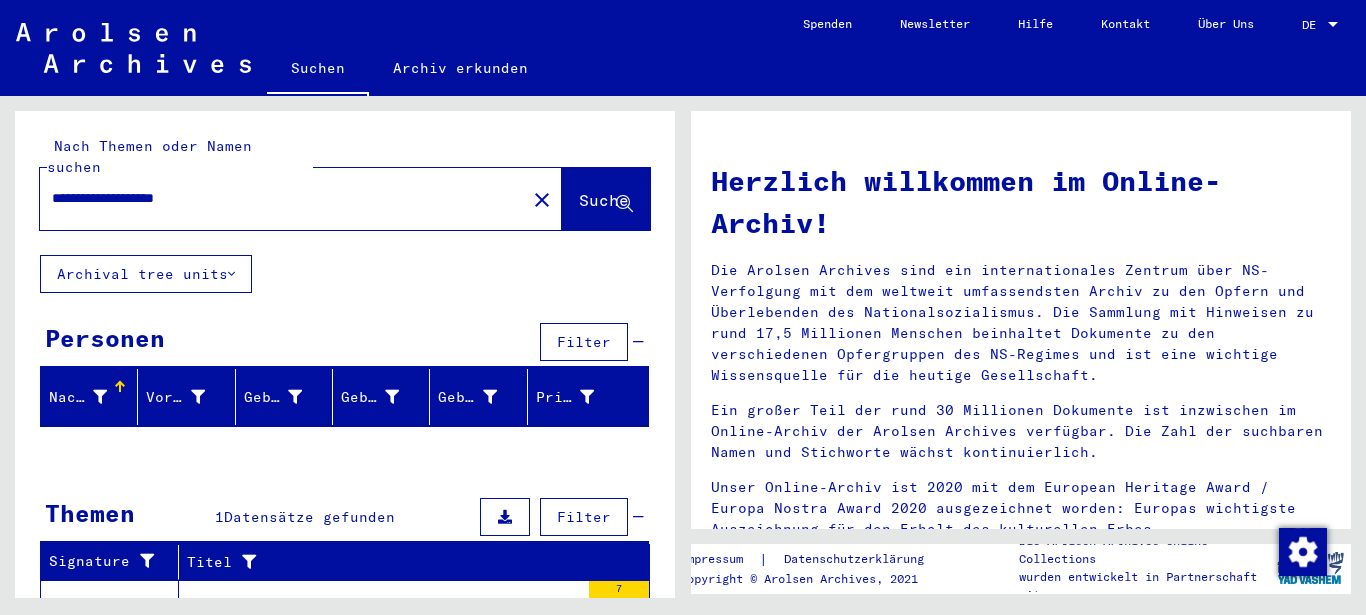 click on "Suche" 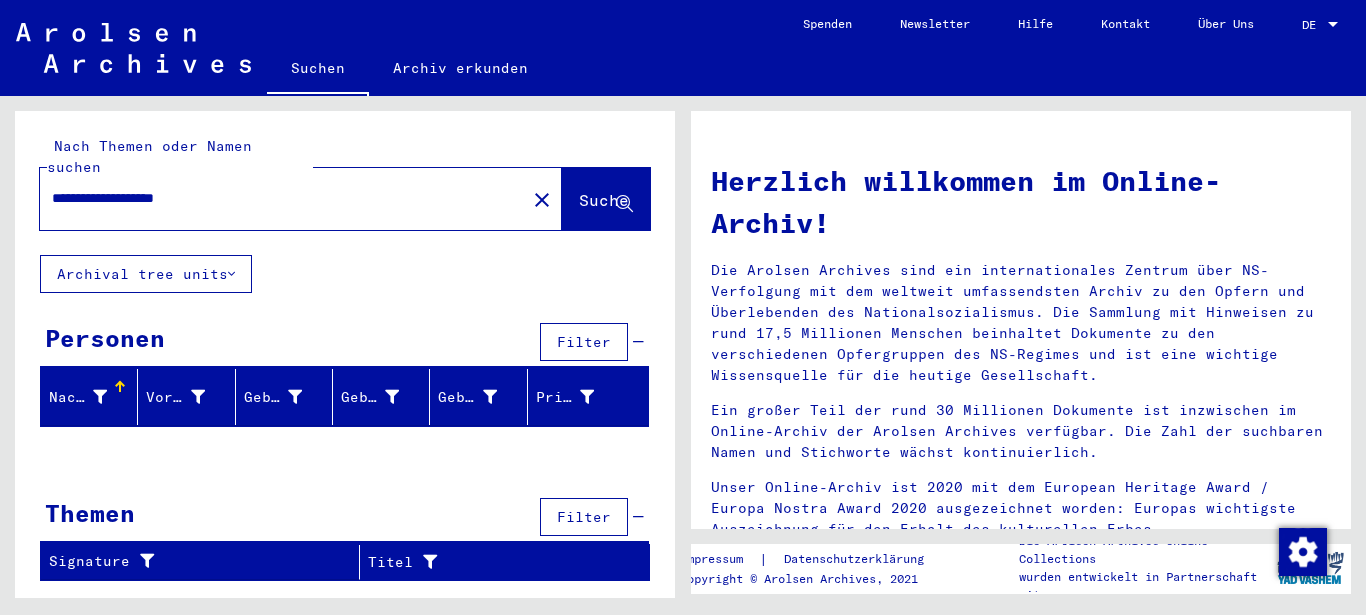 click on "**********" at bounding box center (277, 198) 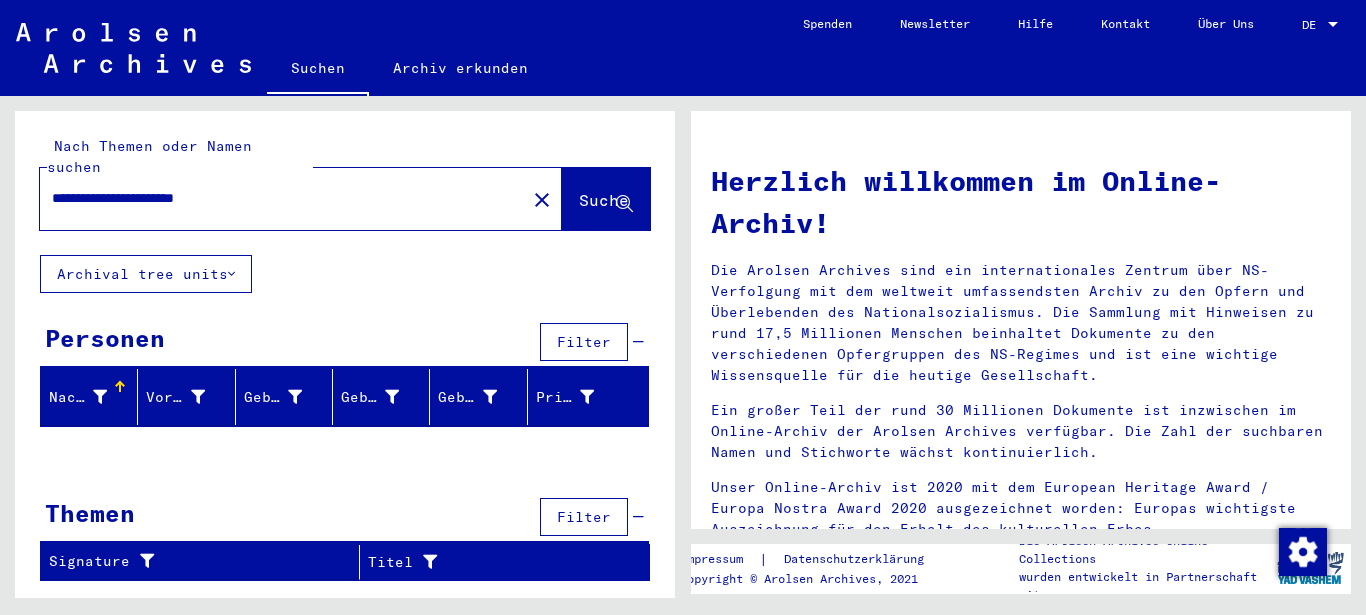 click on "**********" at bounding box center [277, 198] 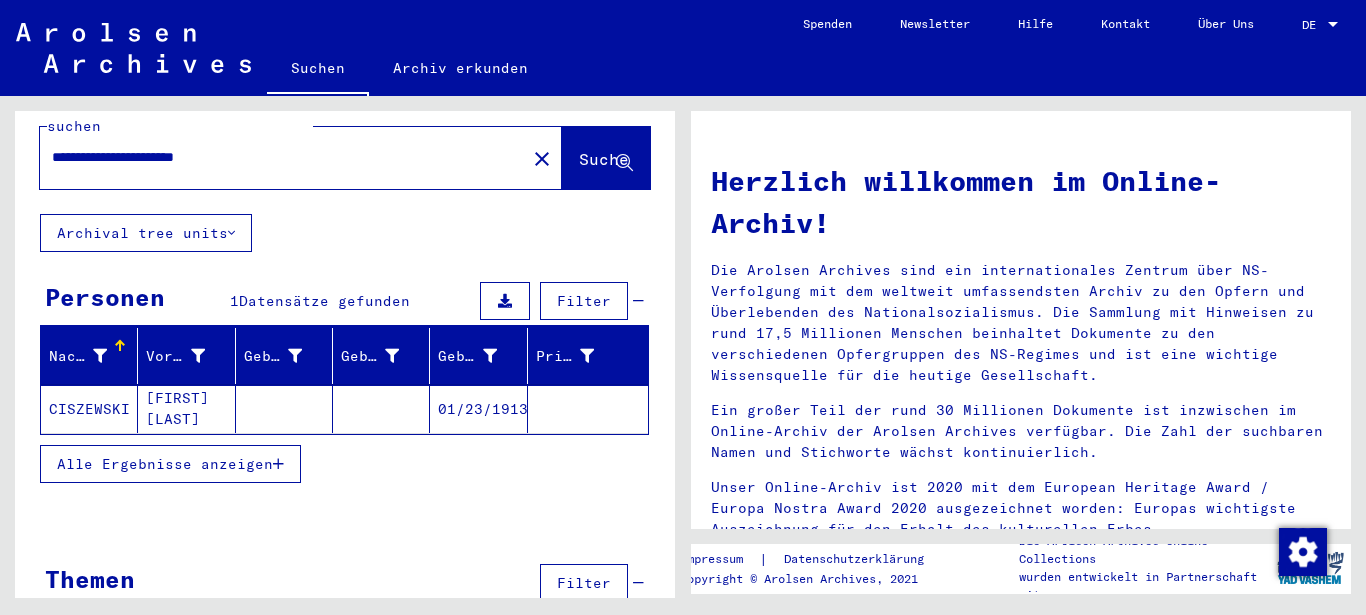 scroll, scrollTop: 70, scrollLeft: 0, axis: vertical 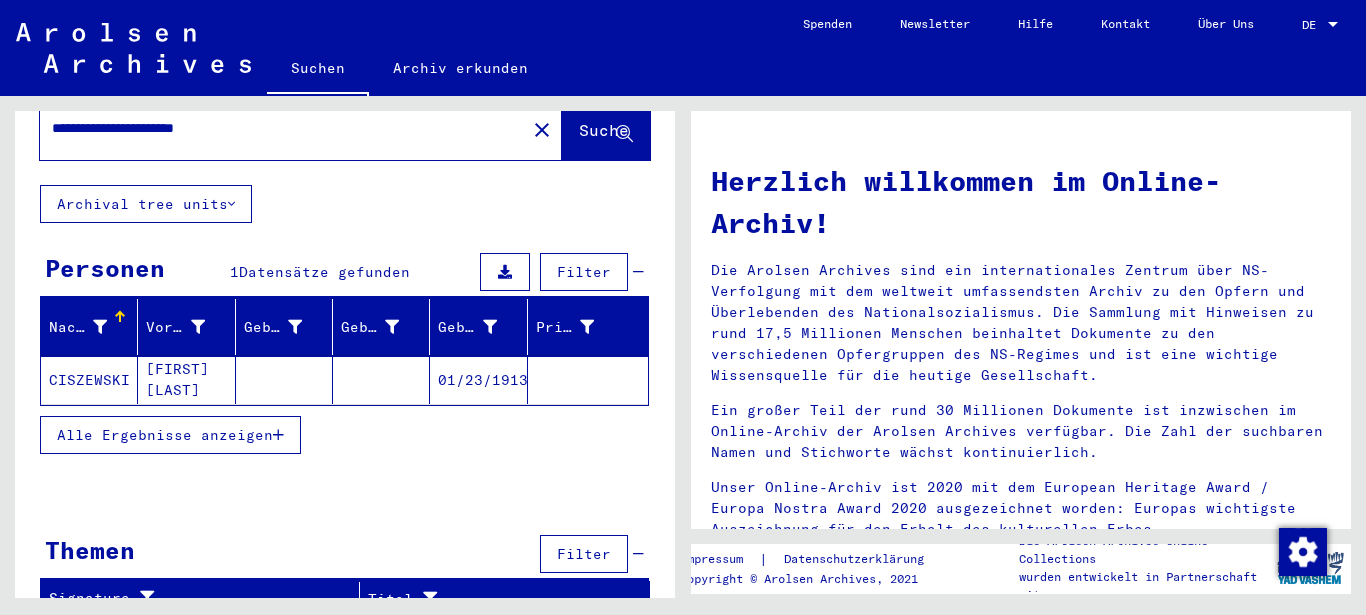 click on "CISZEWSKI" 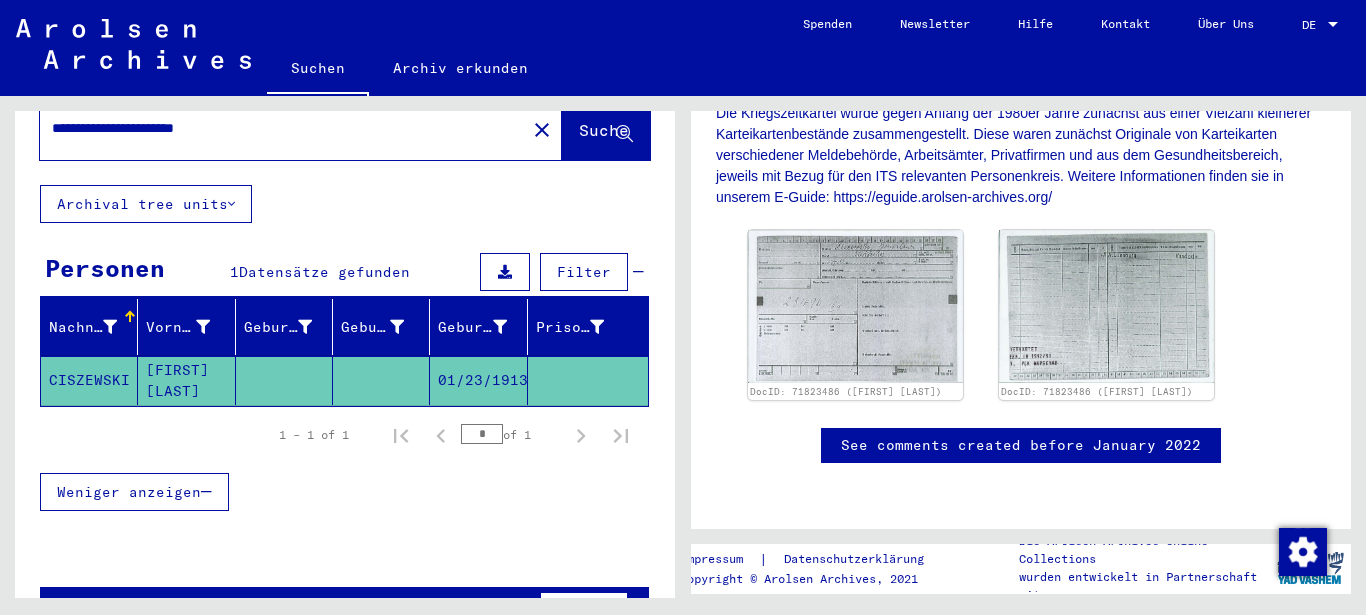 scroll, scrollTop: 324, scrollLeft: 0, axis: vertical 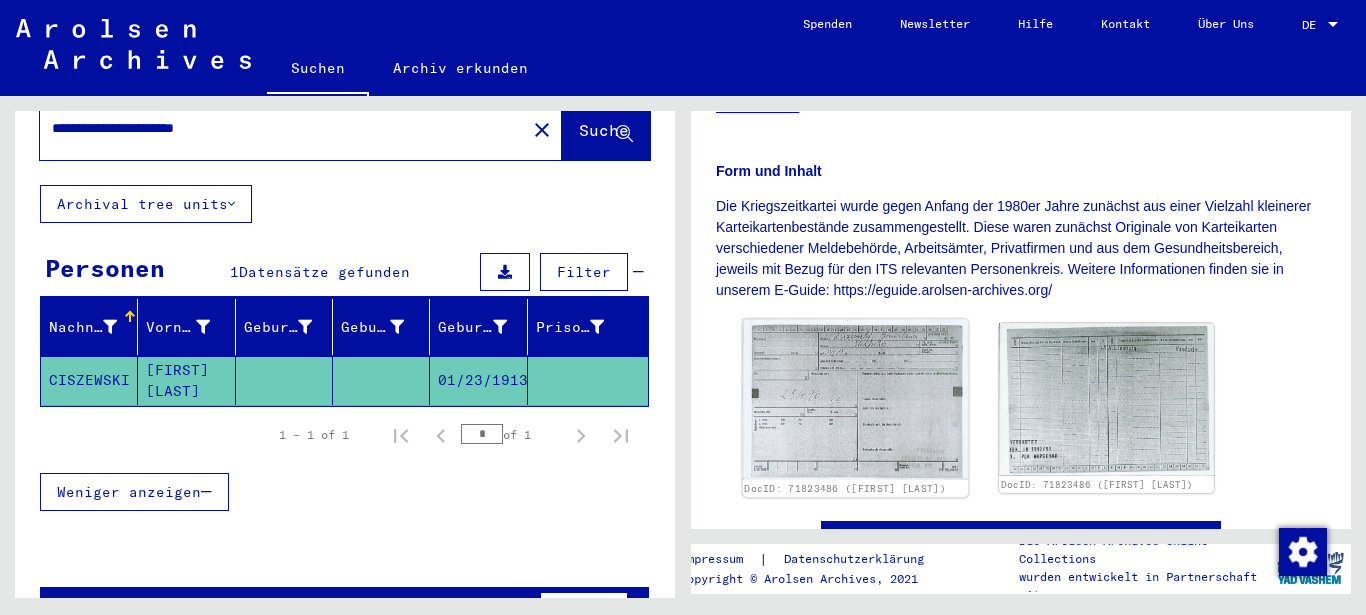 click 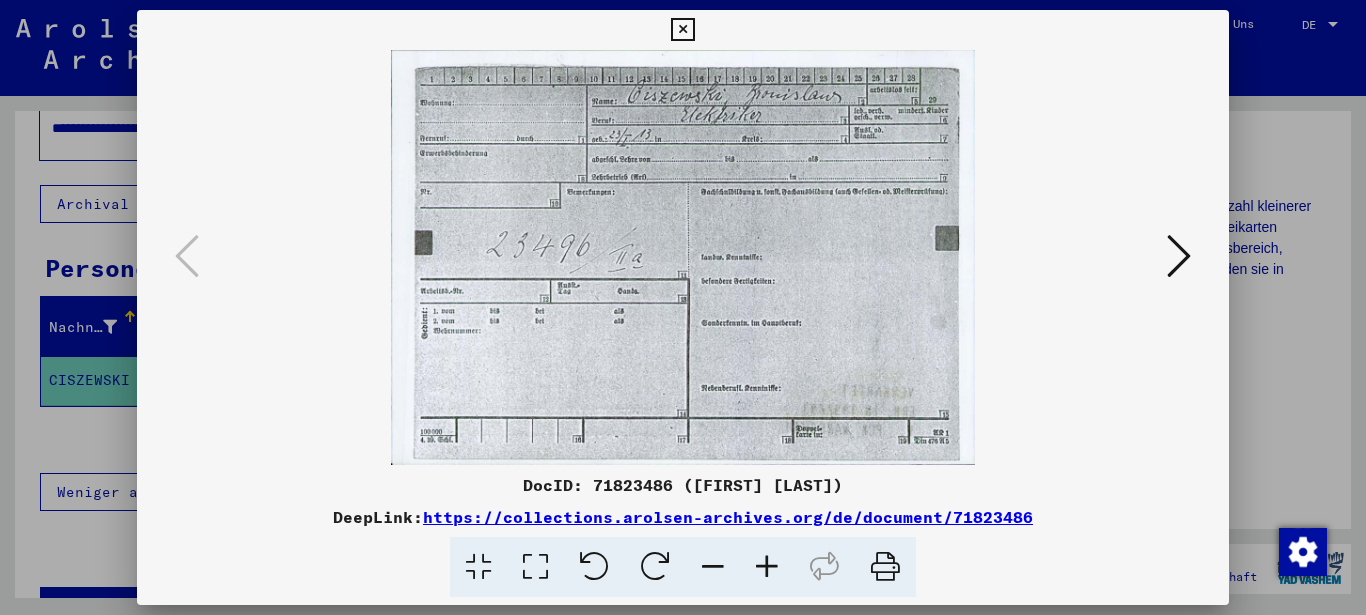 click at bounding box center (767, 567) 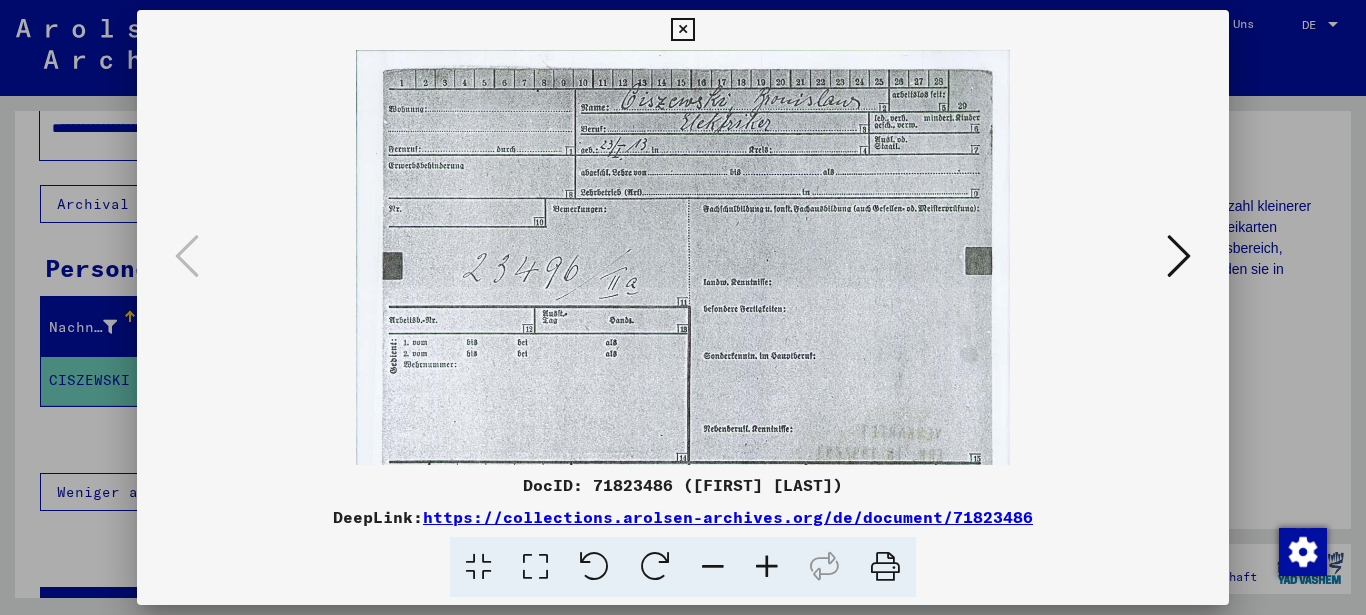click at bounding box center [767, 567] 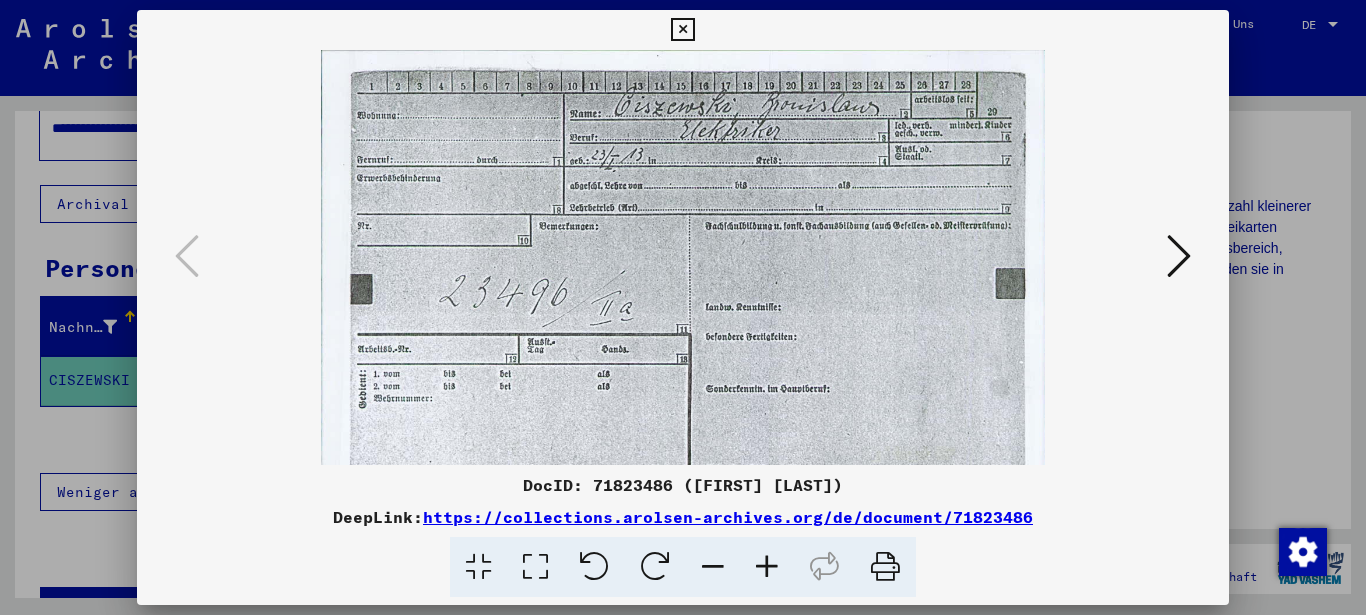 click at bounding box center (767, 567) 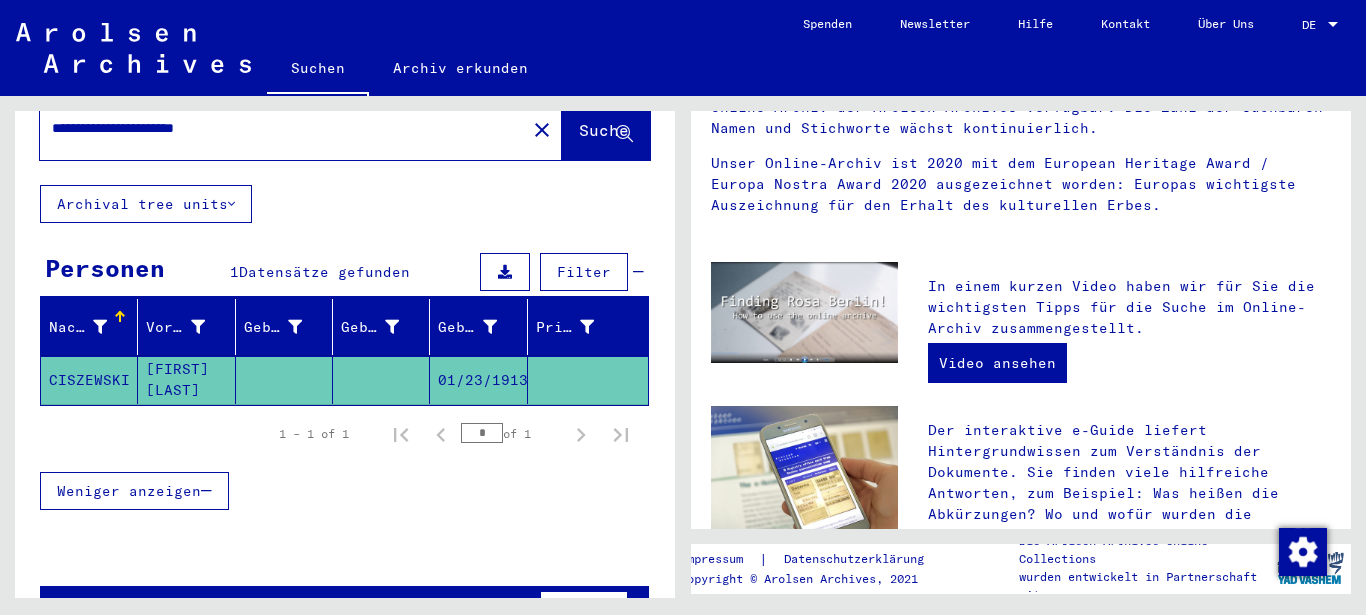 scroll, scrollTop: 0, scrollLeft: 0, axis: both 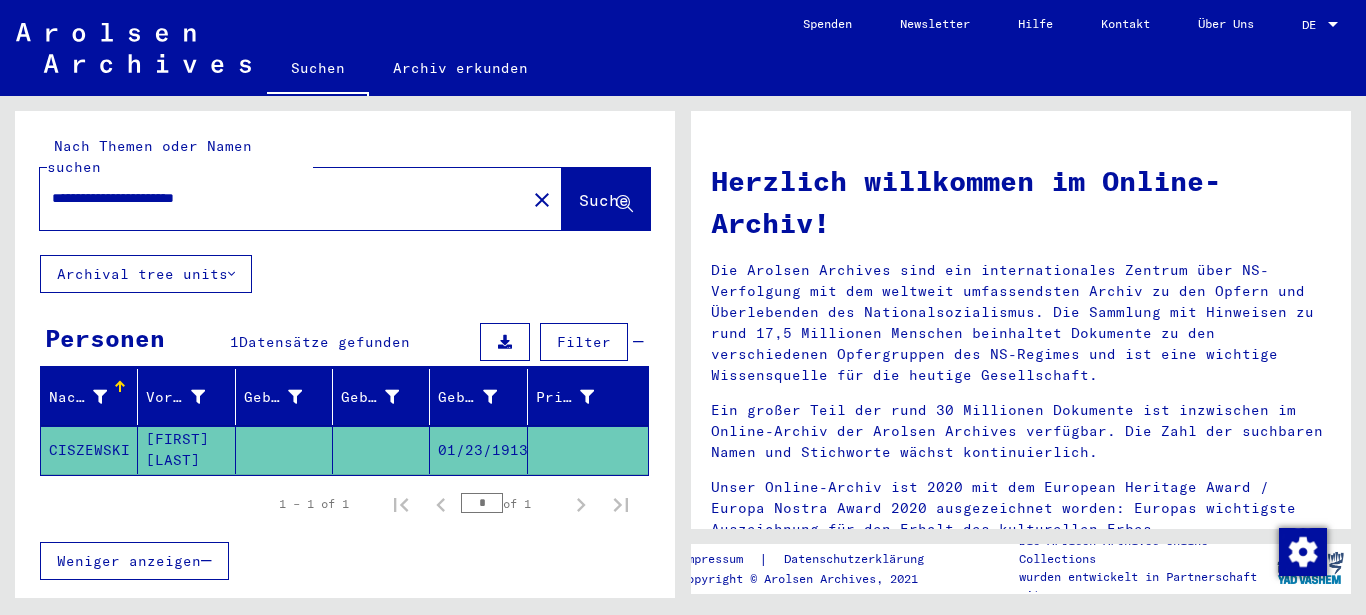 click on "**********" at bounding box center (277, 198) 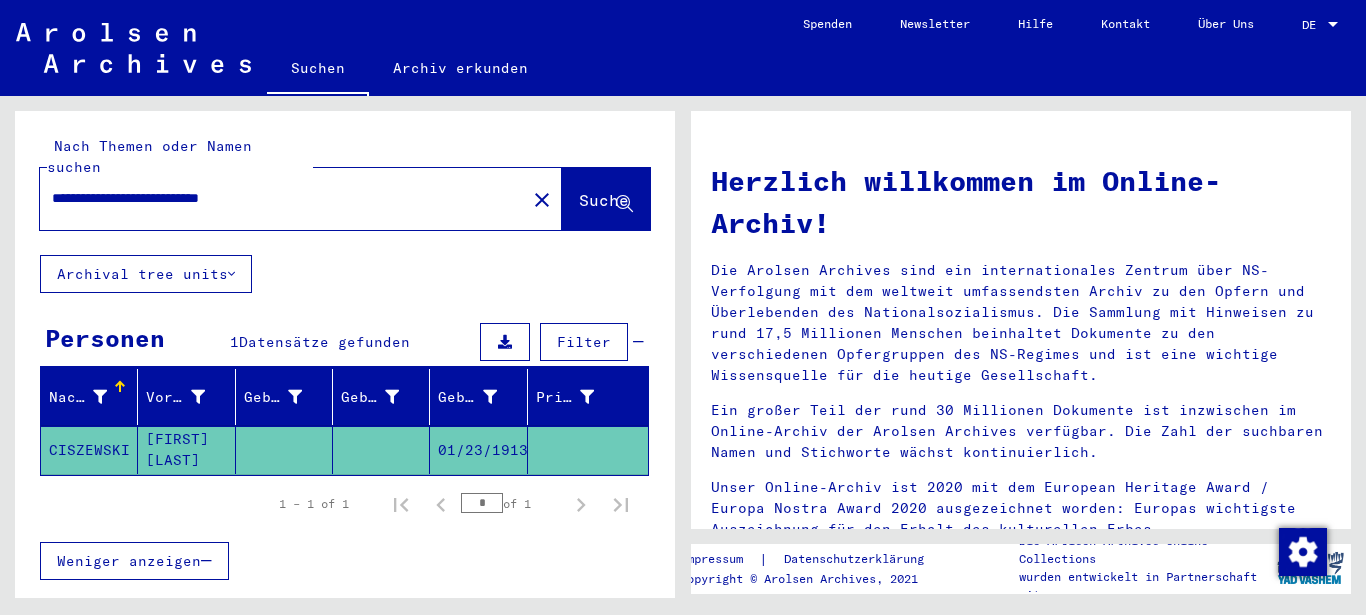 type on "**********" 